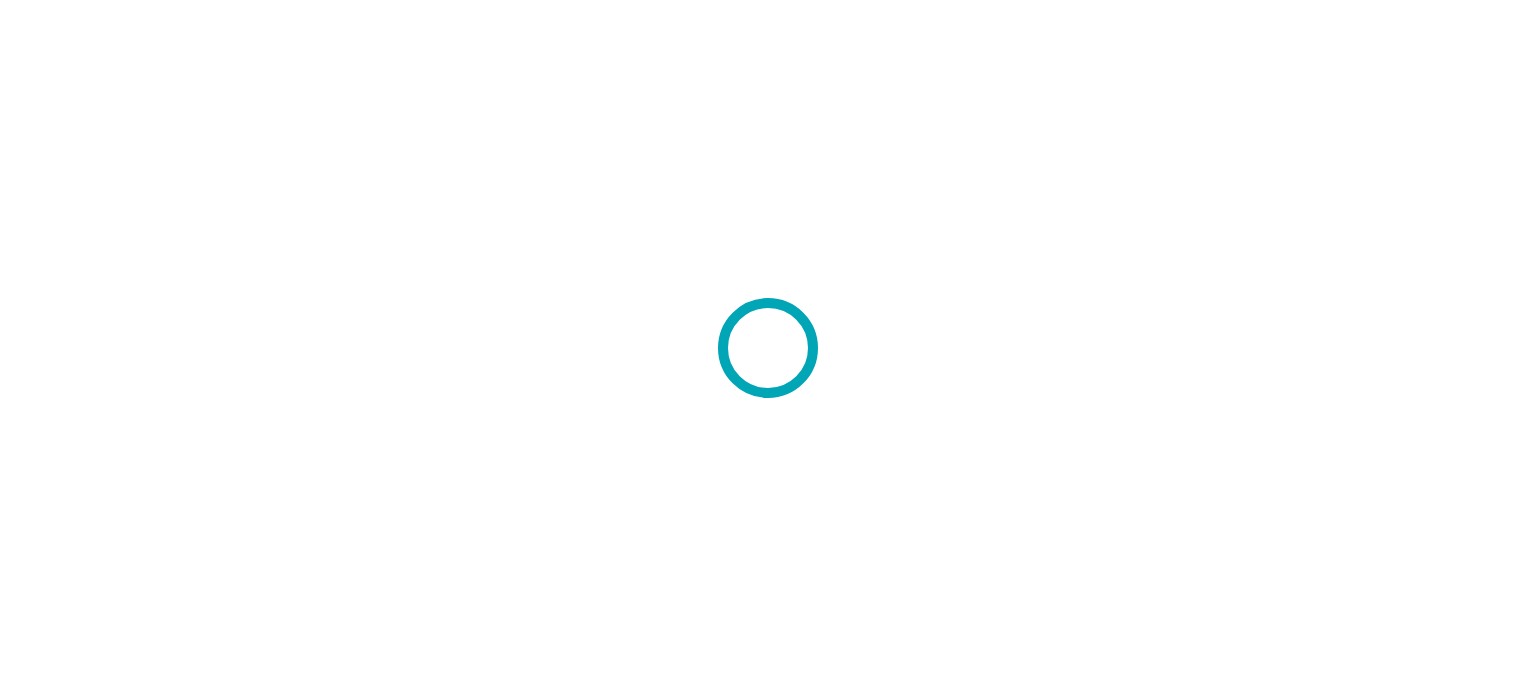 scroll, scrollTop: 0, scrollLeft: 0, axis: both 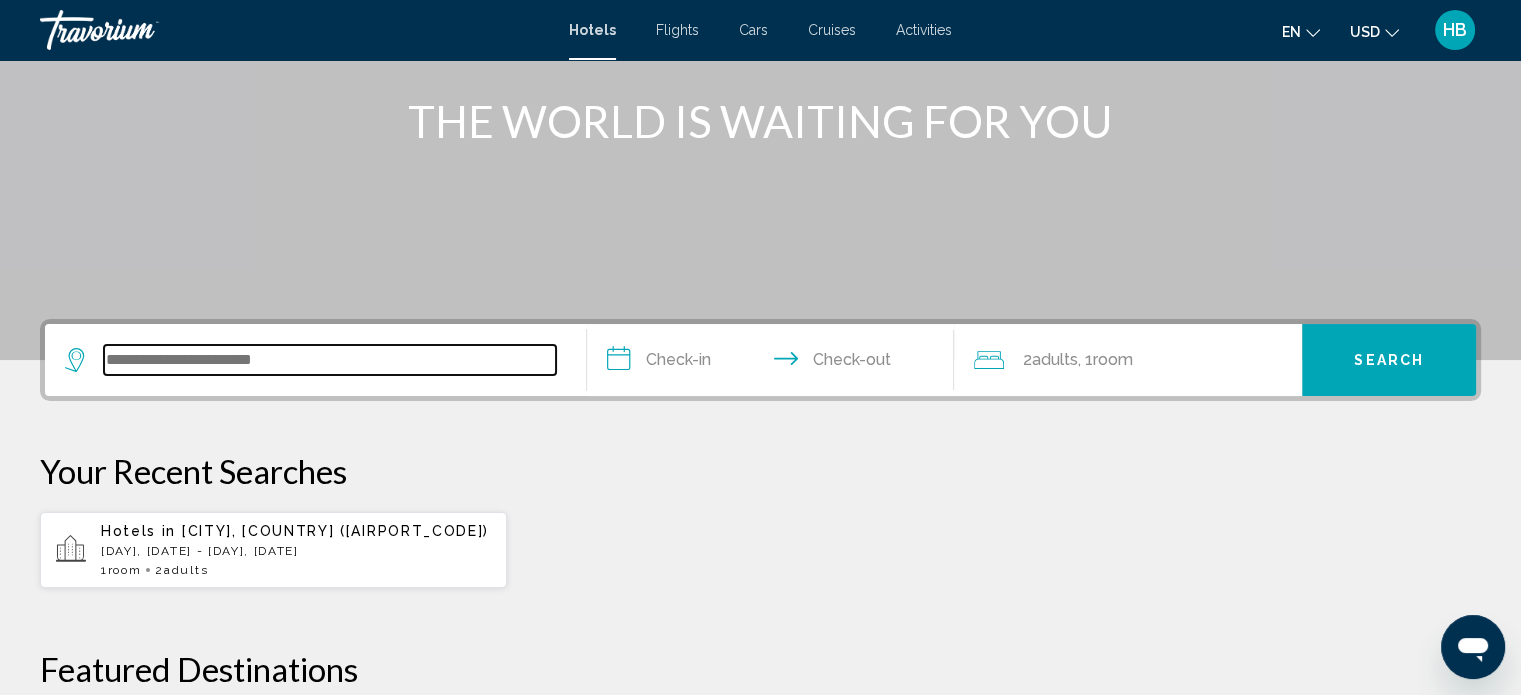 click at bounding box center [330, 360] 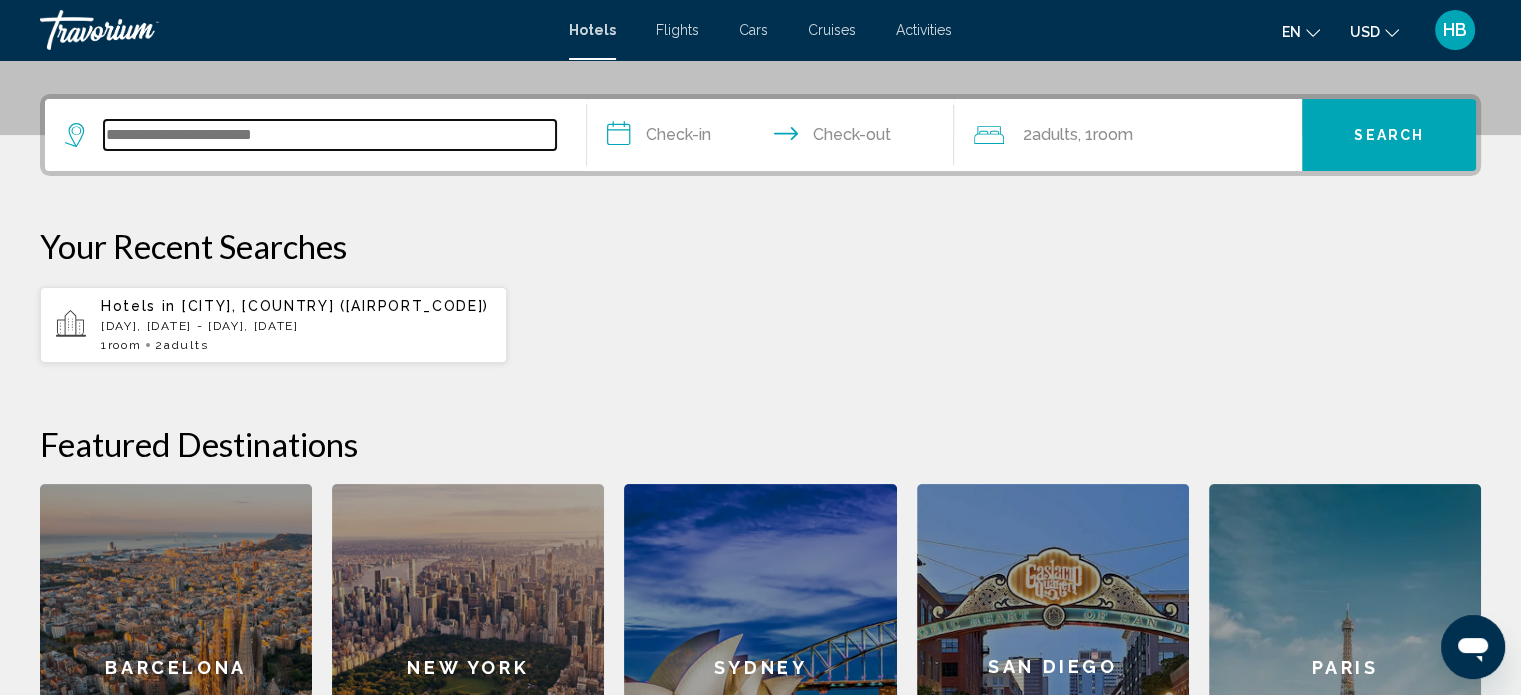 scroll, scrollTop: 493, scrollLeft: 0, axis: vertical 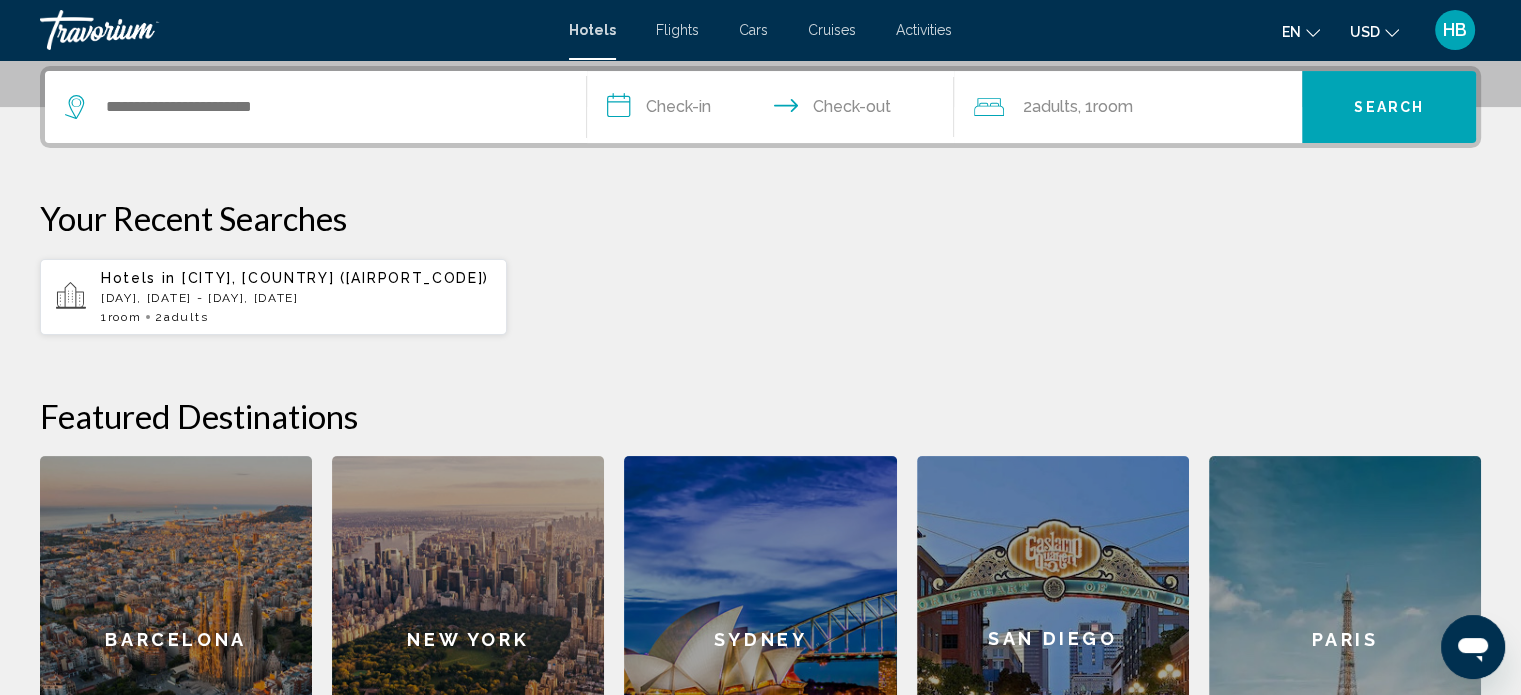 click on "Cars" at bounding box center [753, 30] 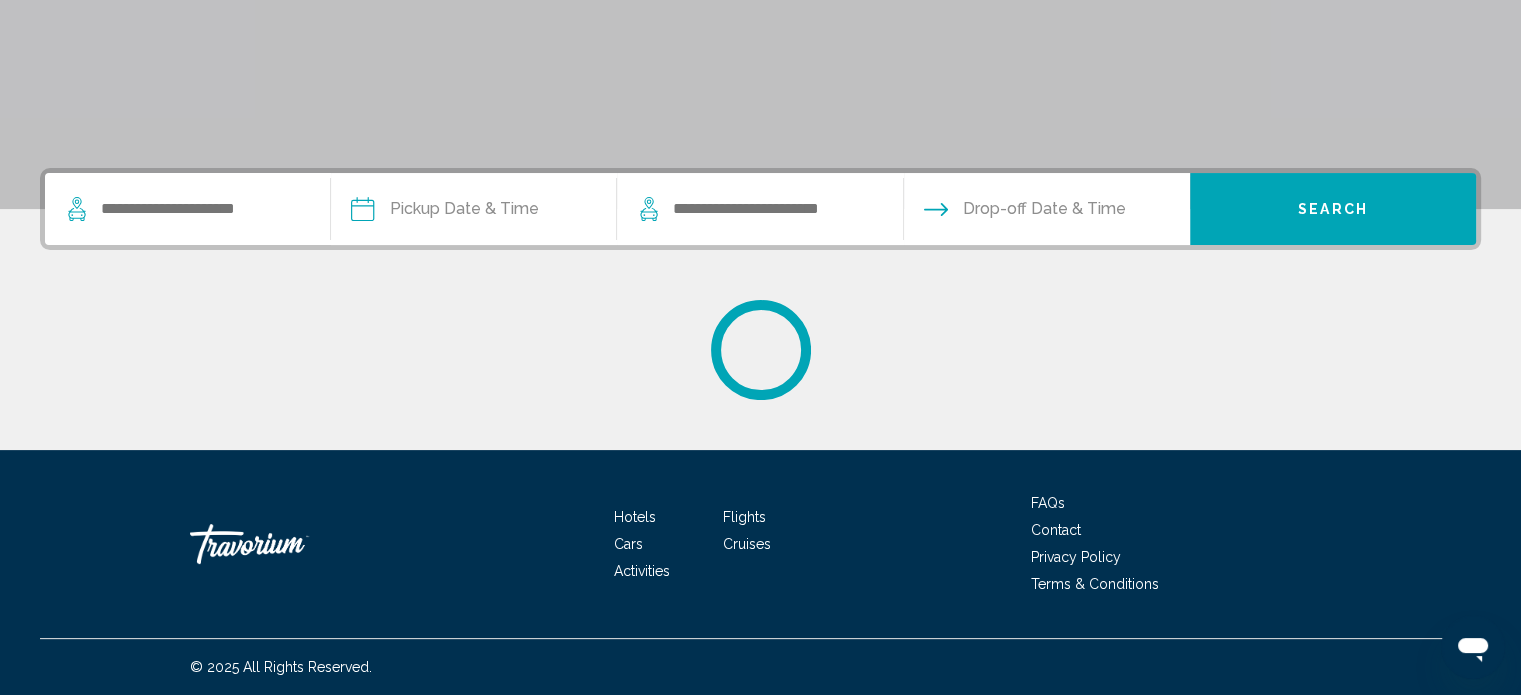 scroll, scrollTop: 0, scrollLeft: 0, axis: both 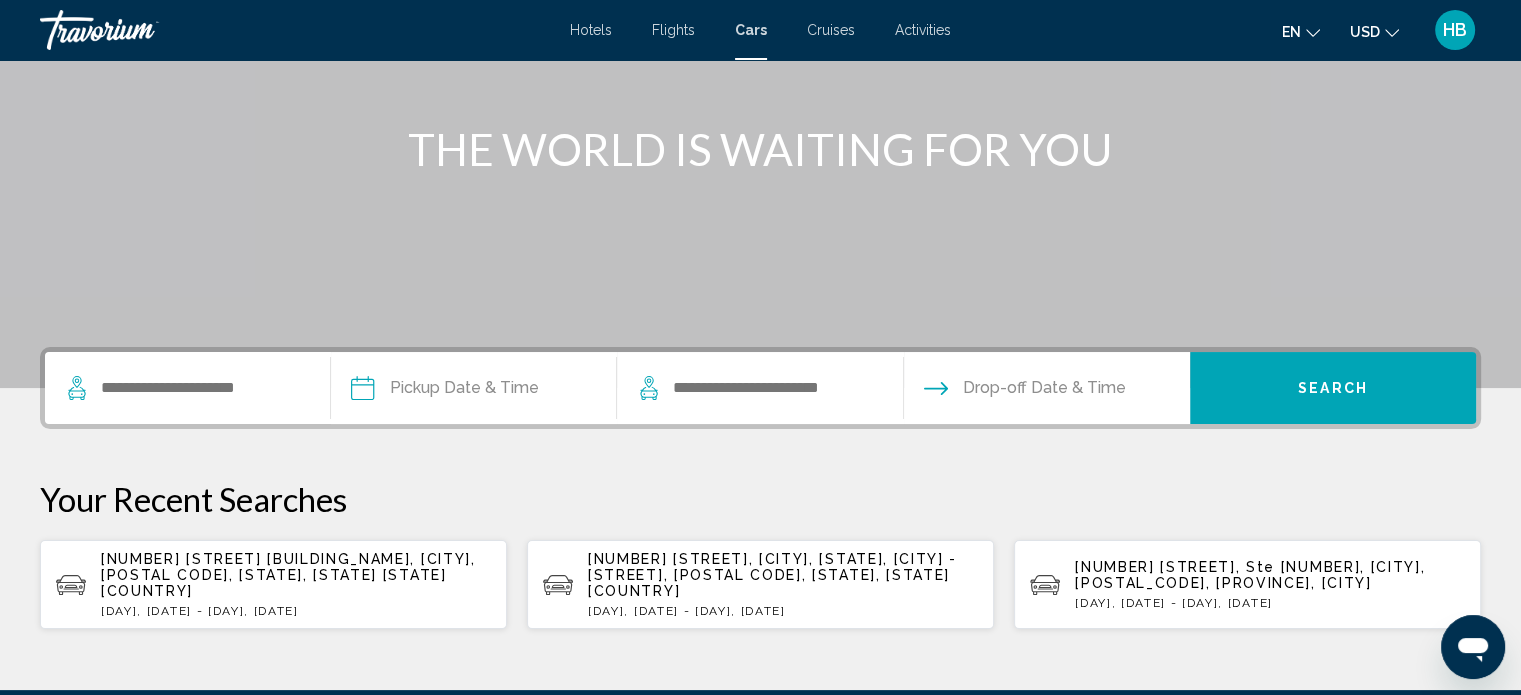 click at bounding box center [473, 391] 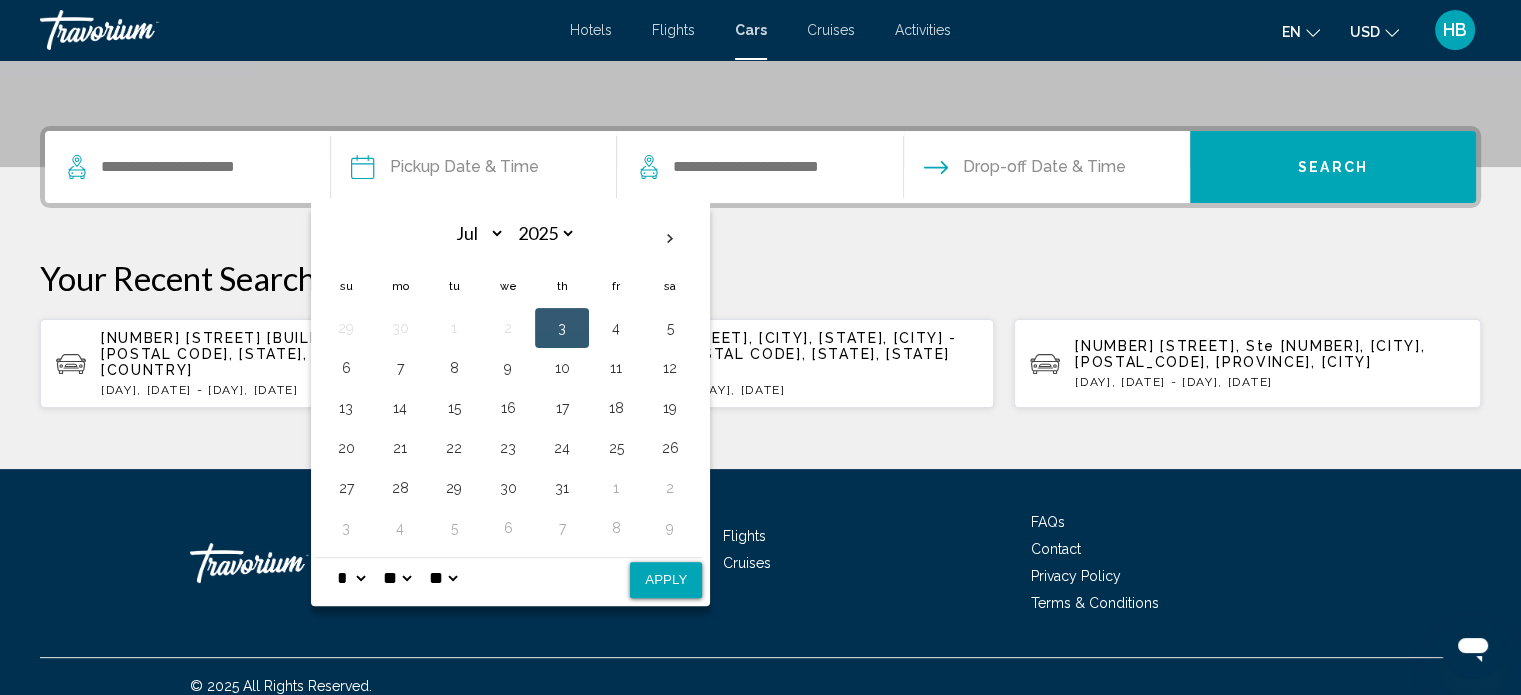scroll, scrollTop: 451, scrollLeft: 0, axis: vertical 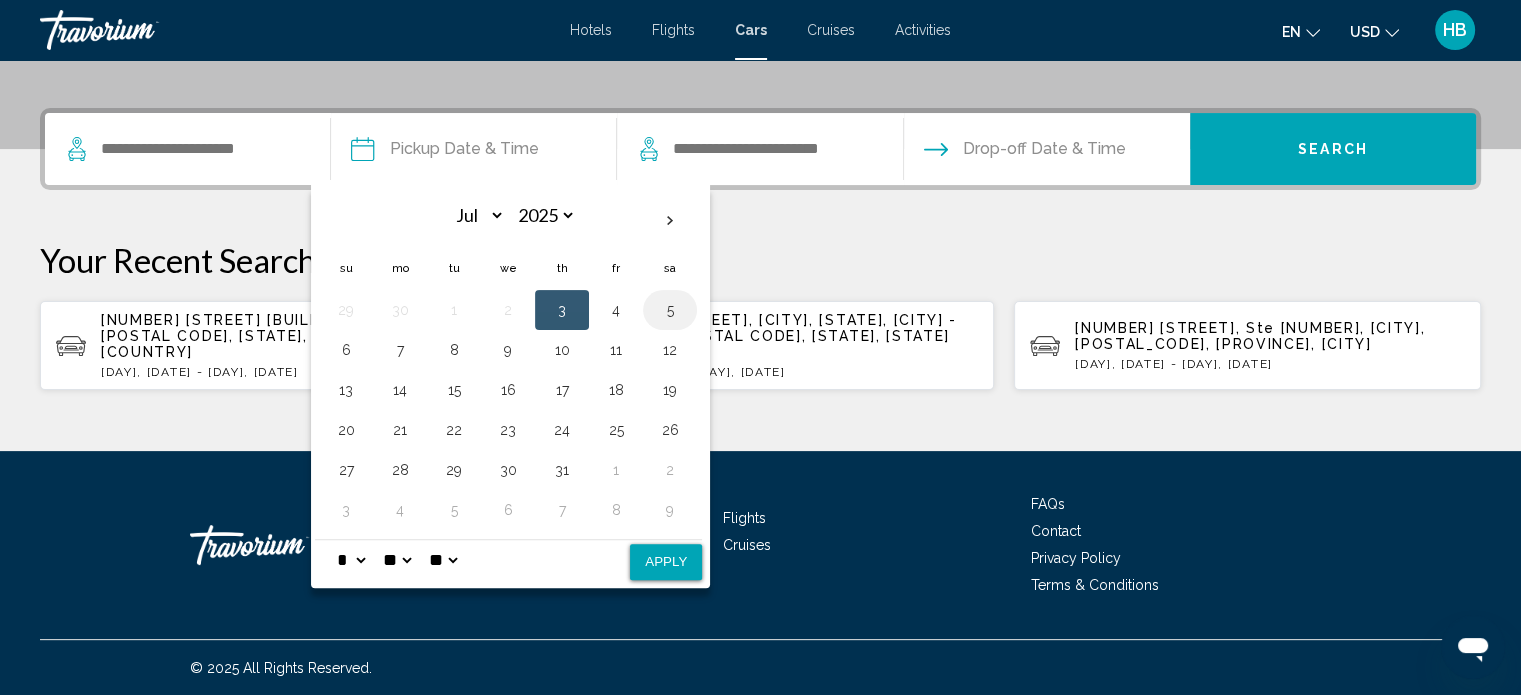 click on "5" at bounding box center [670, 310] 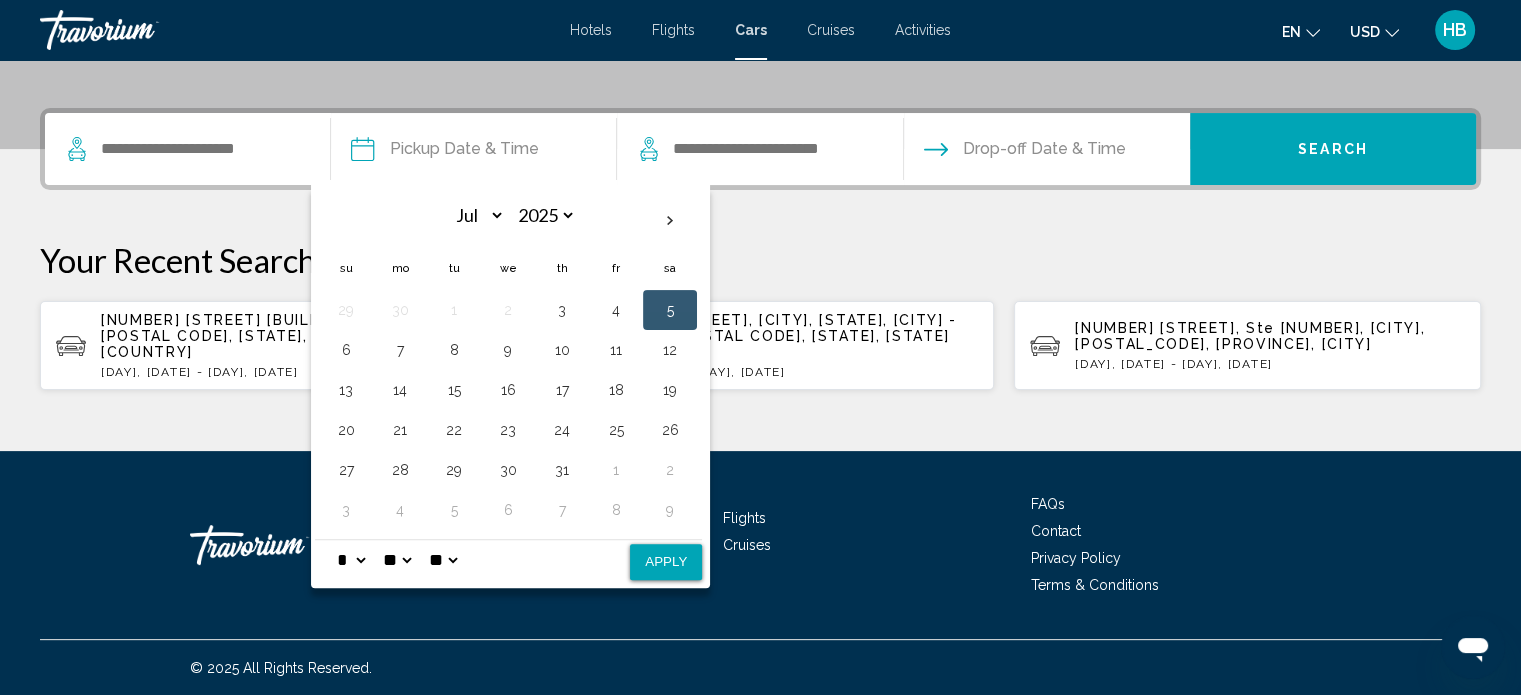 click on "* * * * * * * * * ** ** **" at bounding box center [351, 560] 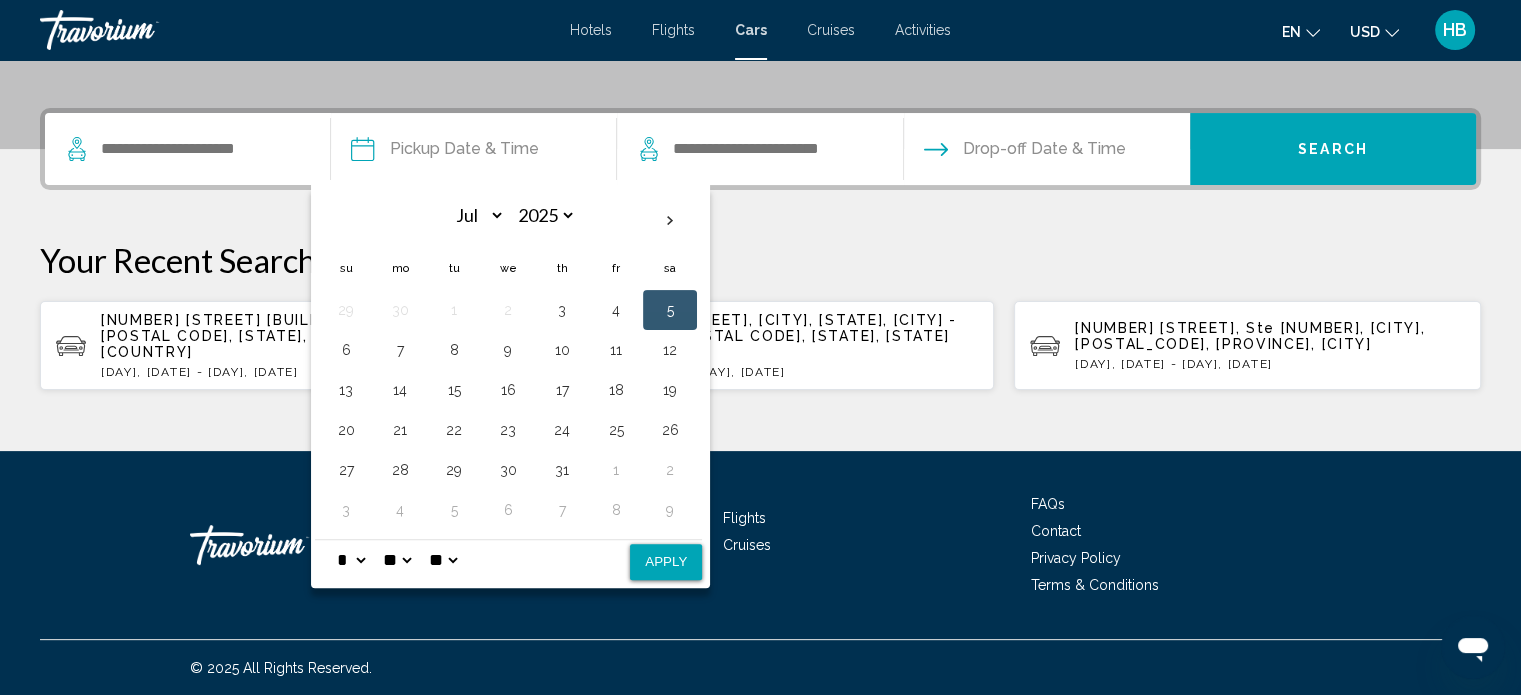 select on "**" 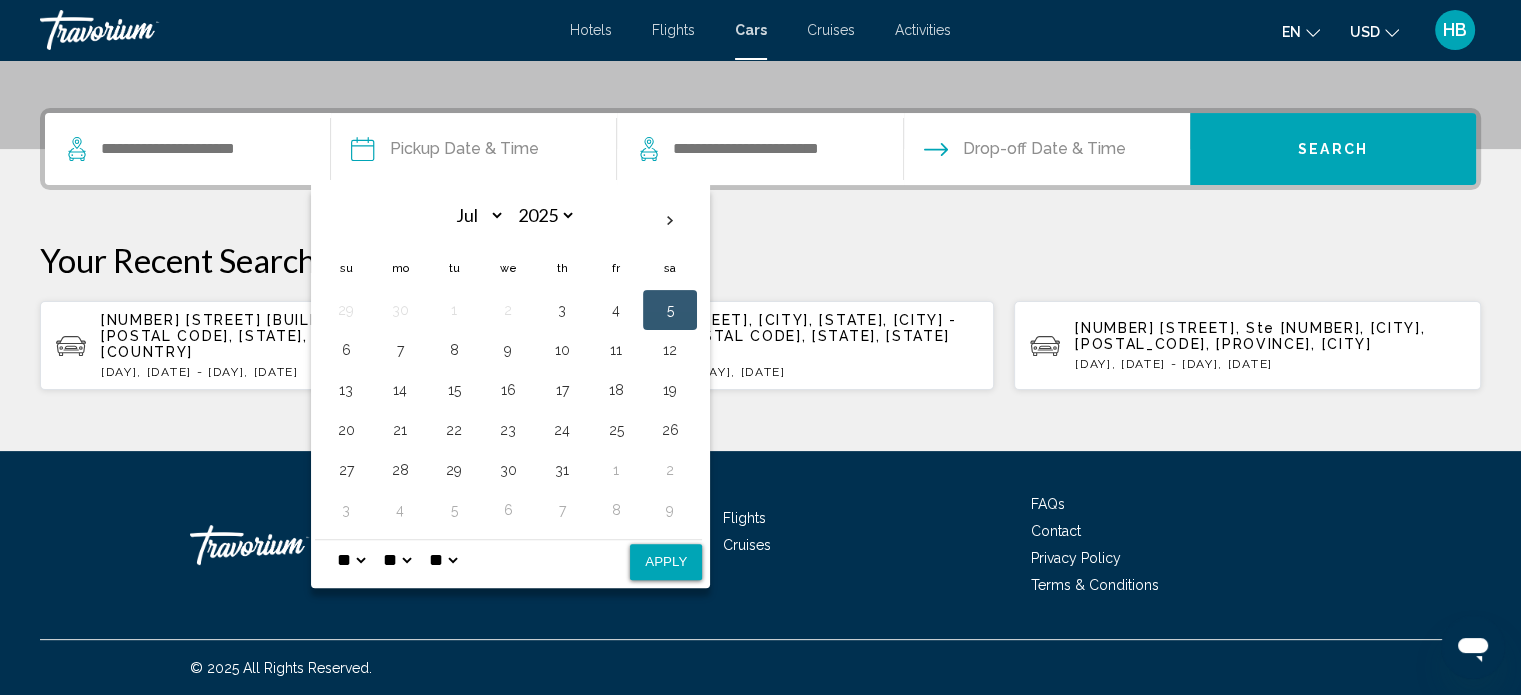 click on "* * * * * * * * * ** ** **" at bounding box center (351, 560) 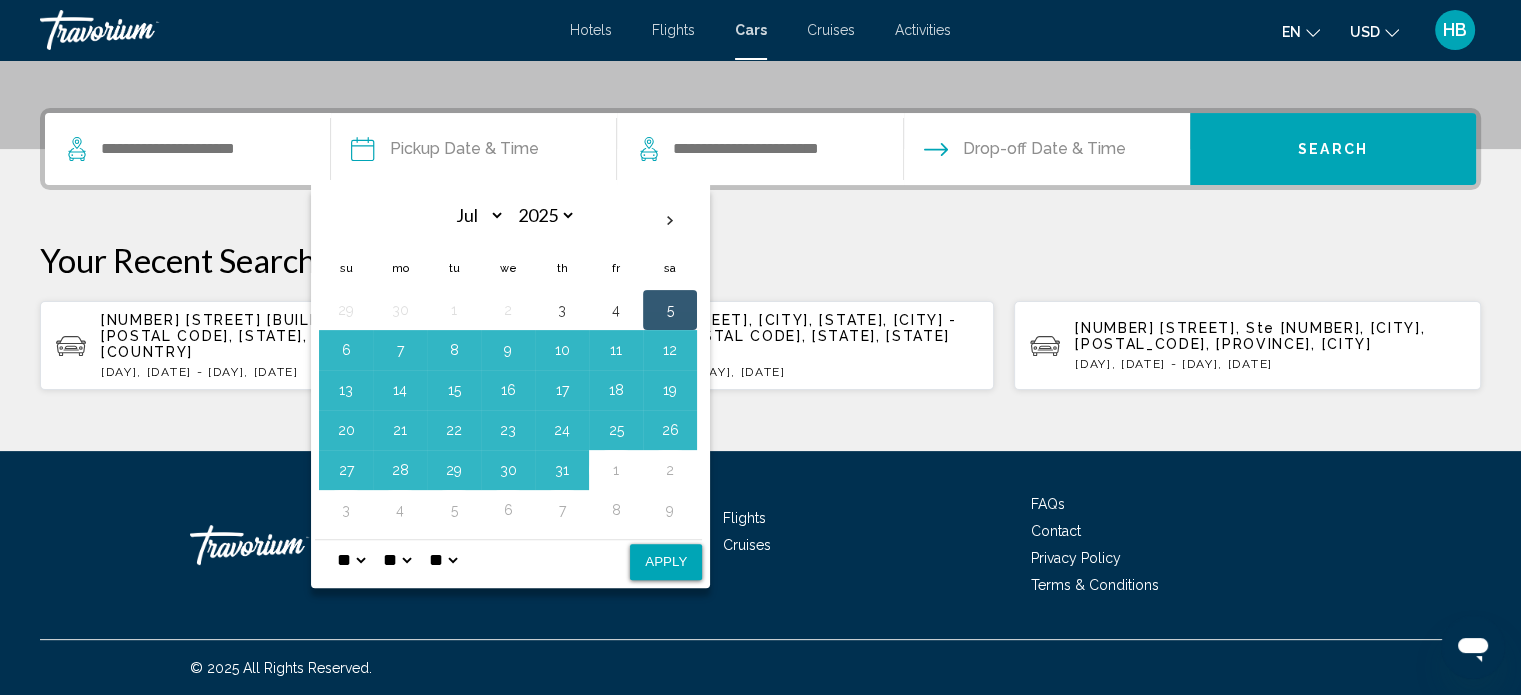click on "** **" at bounding box center (443, 560) 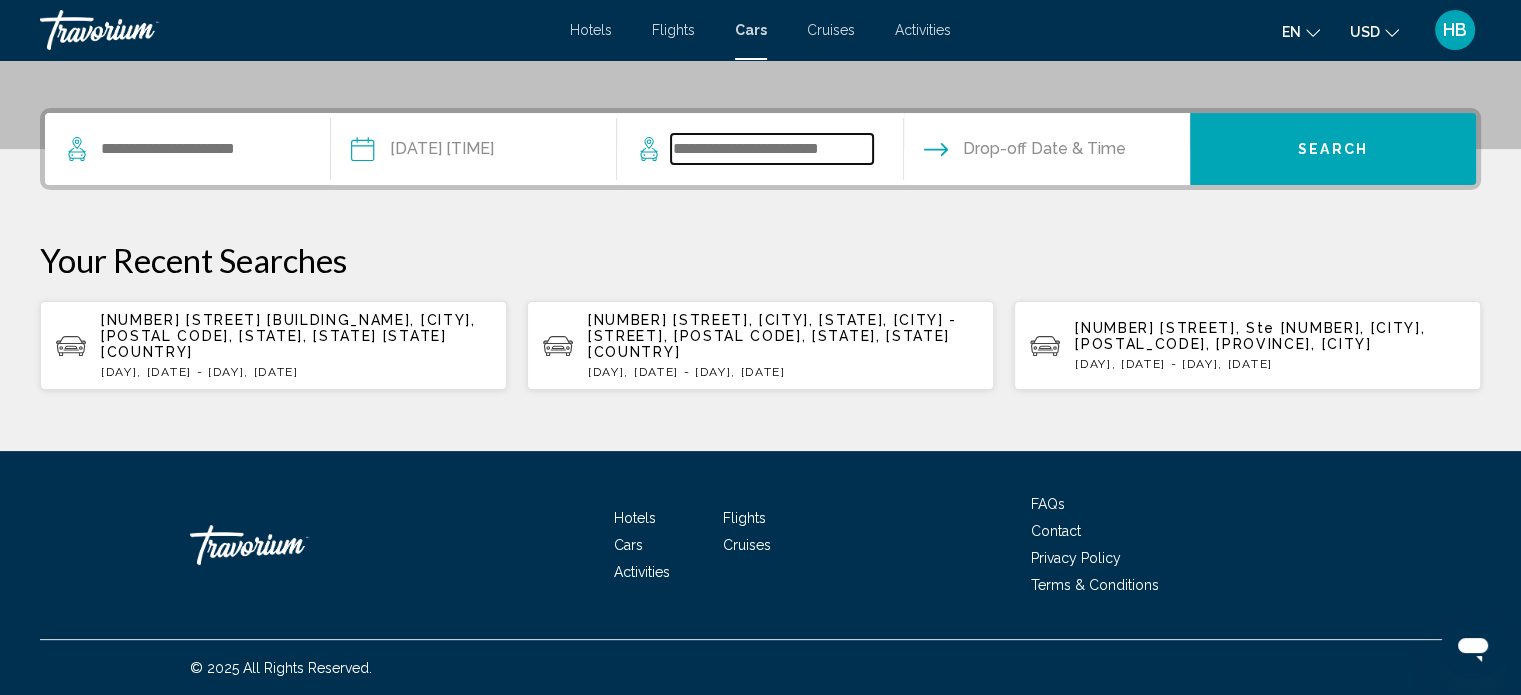 click at bounding box center (771, 149) 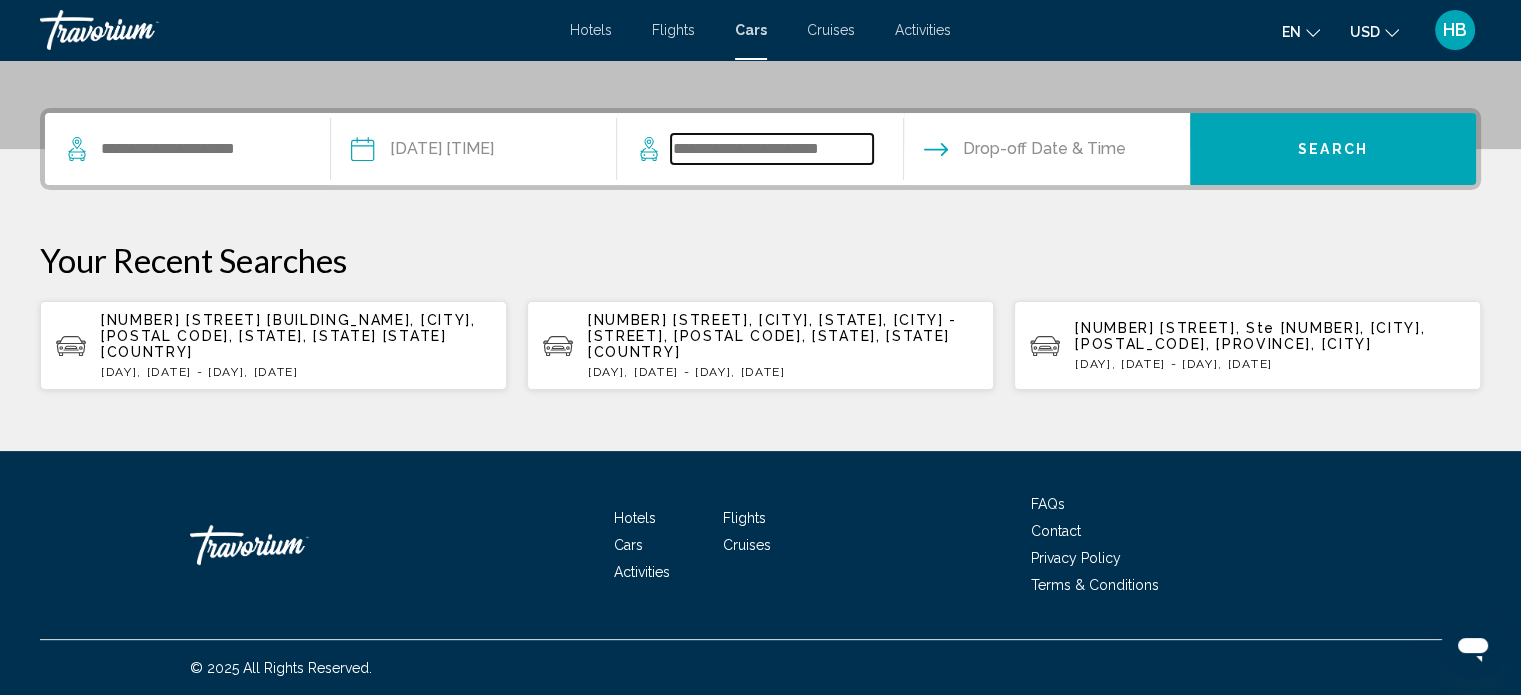 click at bounding box center [771, 149] 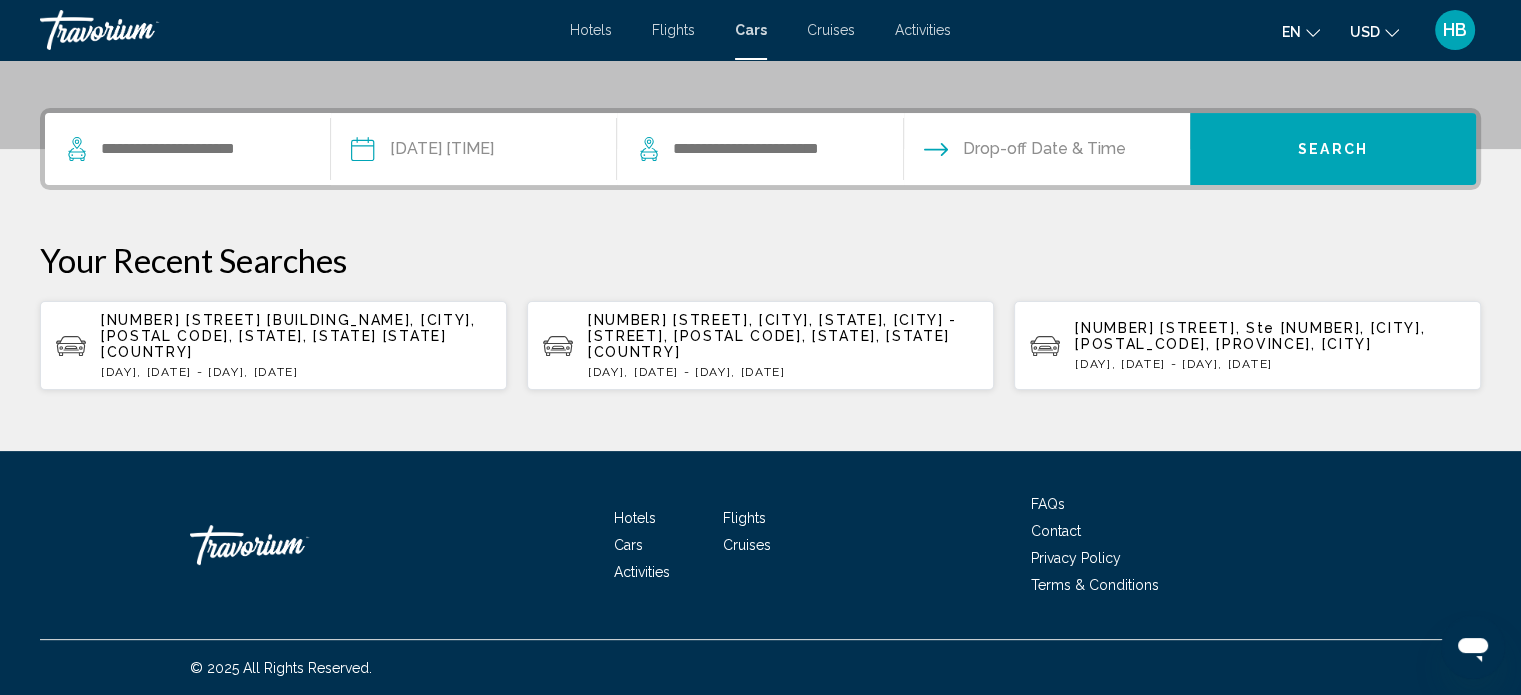 click at bounding box center (1046, 152) 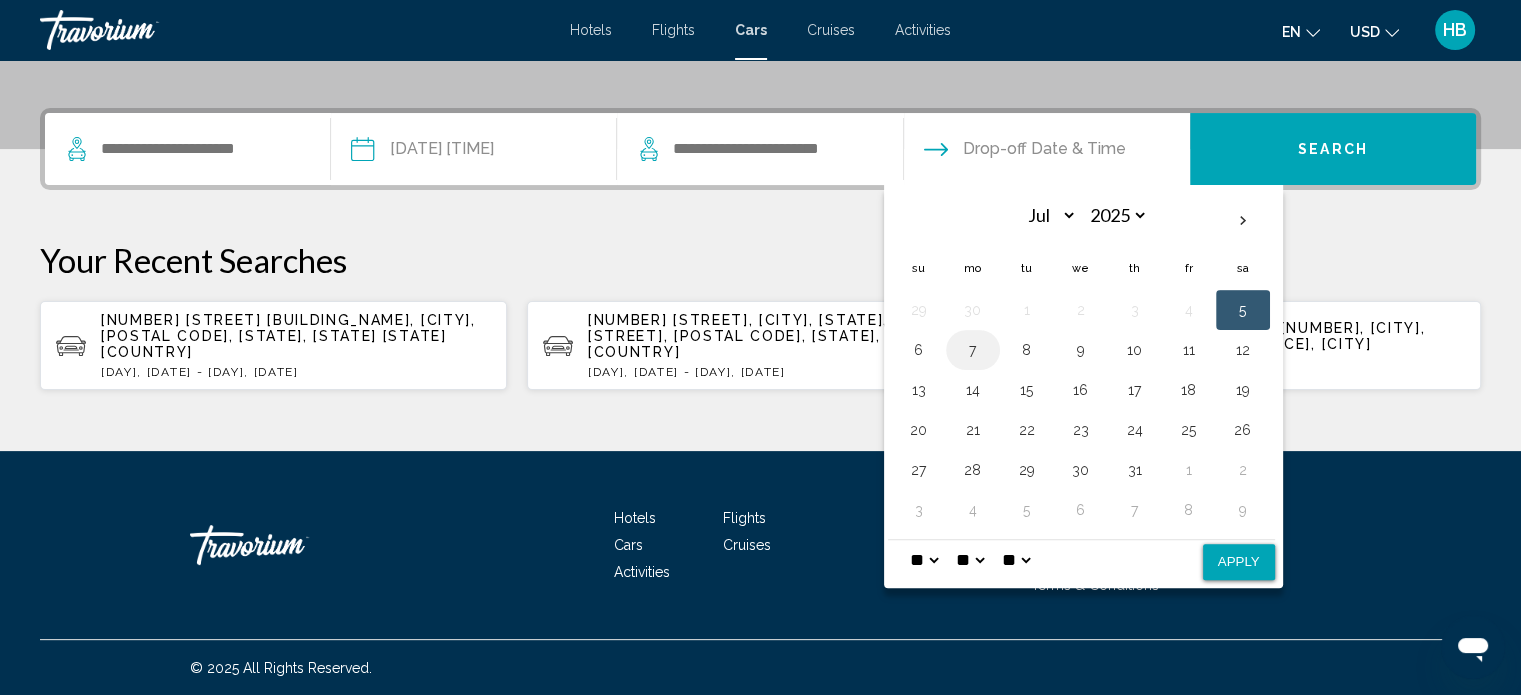 click on "7" at bounding box center [973, 350] 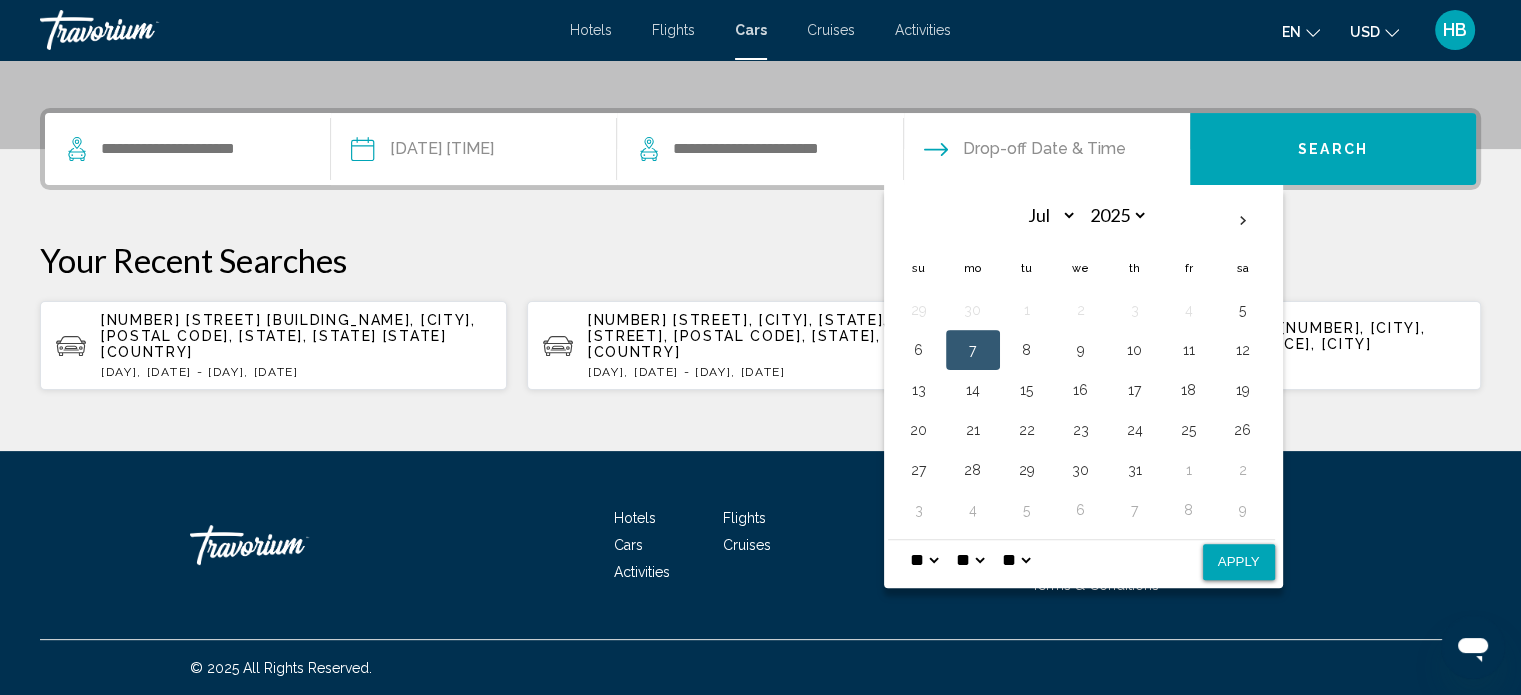 click on "Apply" at bounding box center (1239, 562) 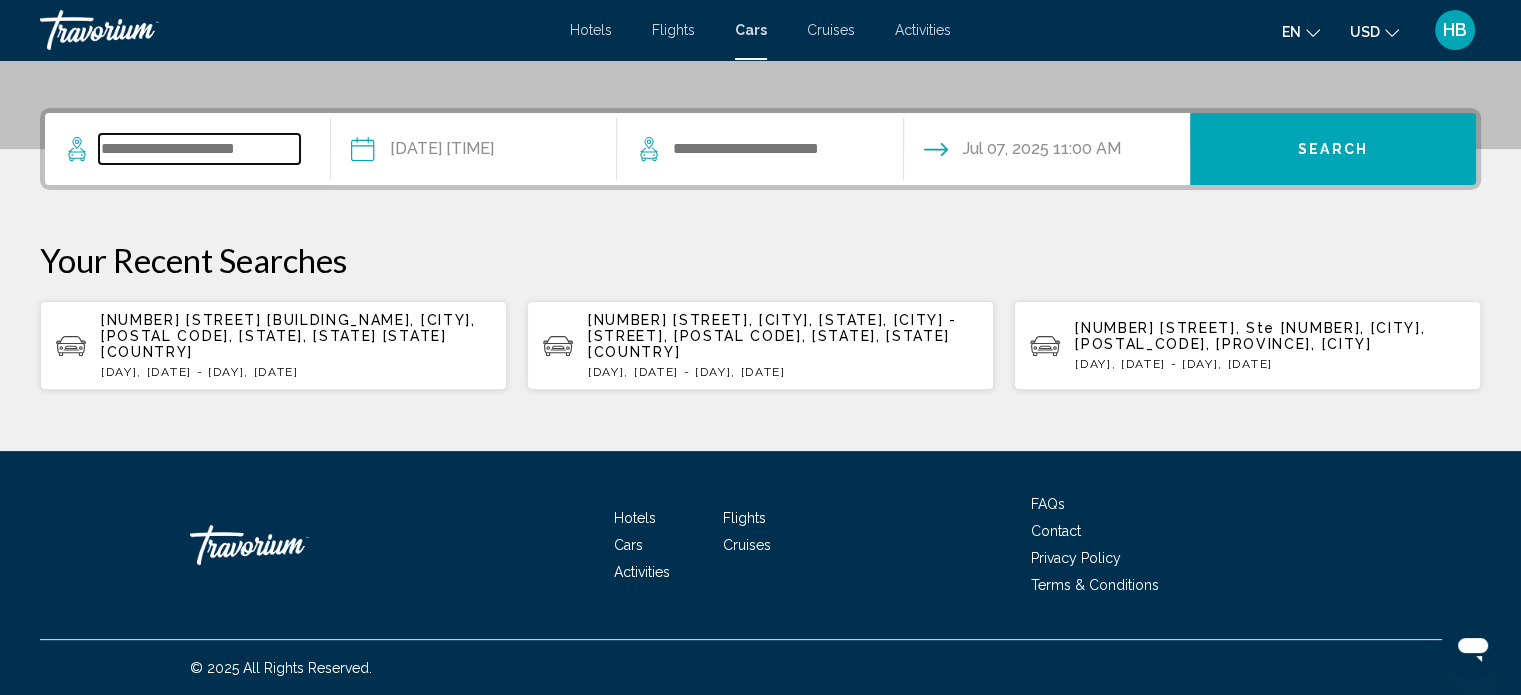 click at bounding box center (199, 149) 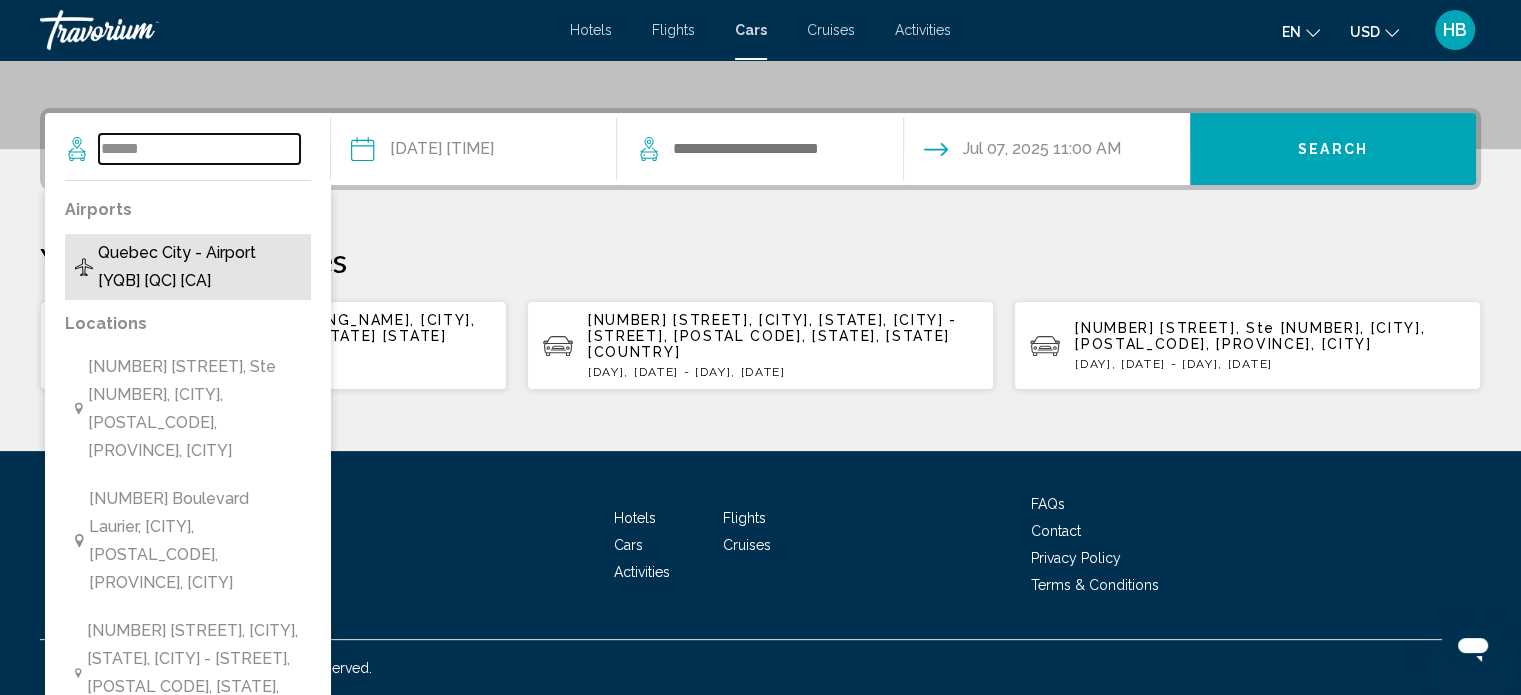 type on "******" 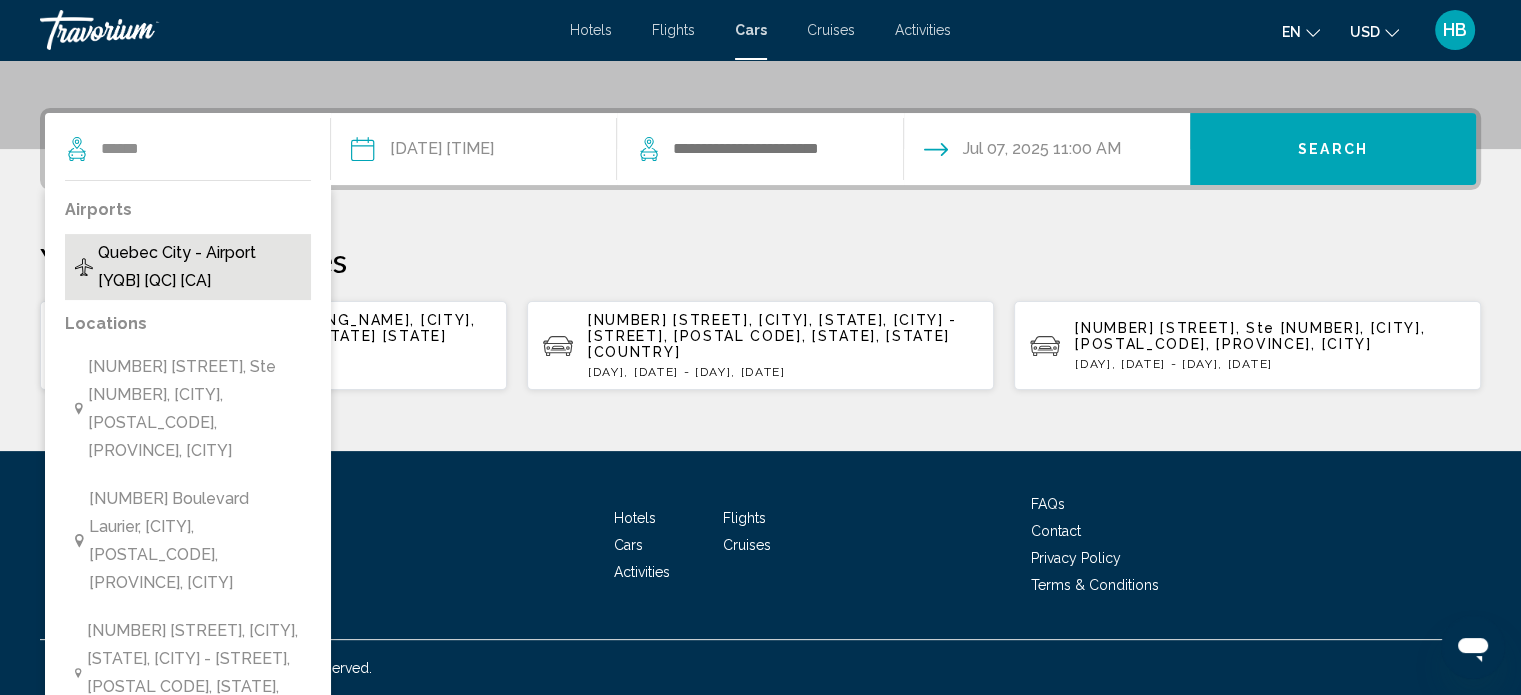 click on "Quebec City - Airport [YQB] [QC] [CA]" at bounding box center [199, 267] 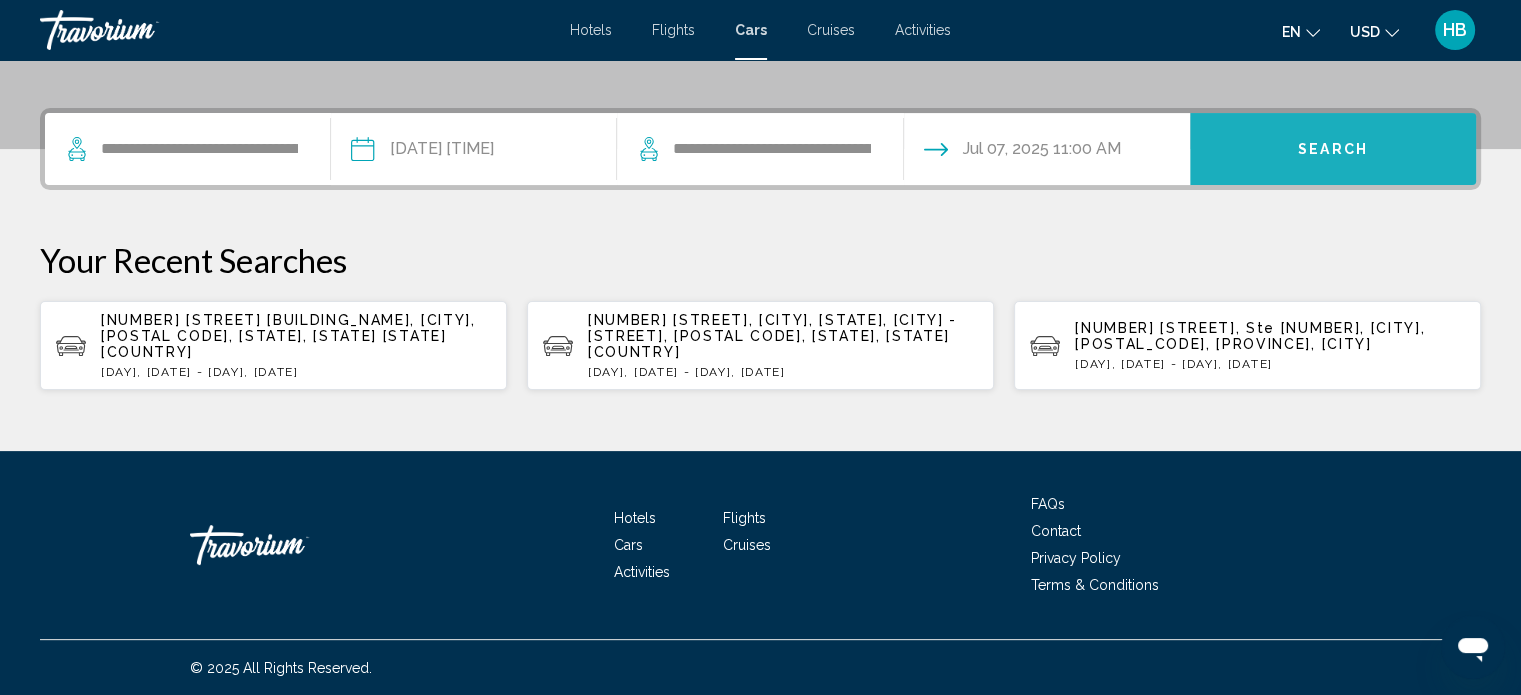 click on "Search" at bounding box center [1333, 149] 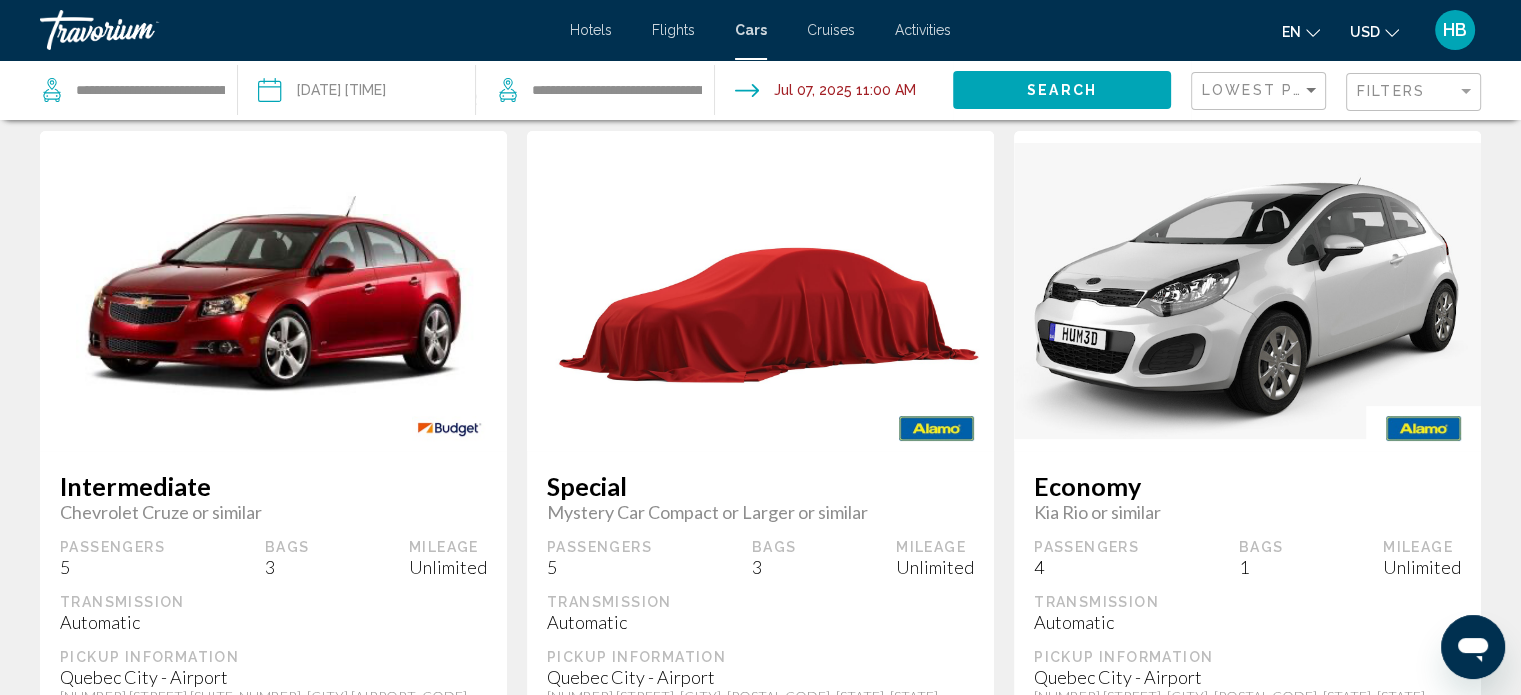 scroll, scrollTop: 0, scrollLeft: 0, axis: both 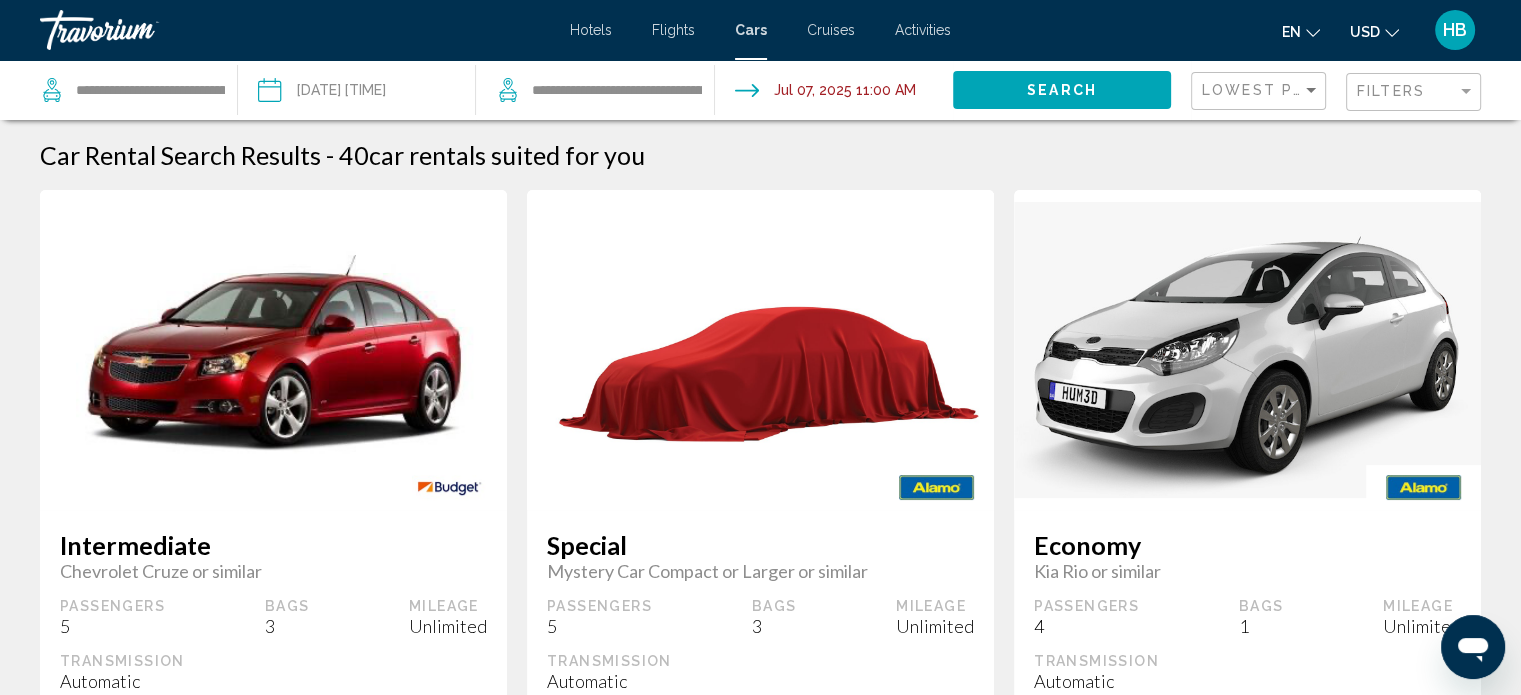 click on "en
English Español Français Italiano Português русский USD
USD ($) MXN (Mex$) CAD (Can$) GBP (£) EUR (€) AUD (A$) NZD (NZ$) CNY (CN¥)" at bounding box center [1355, 30] 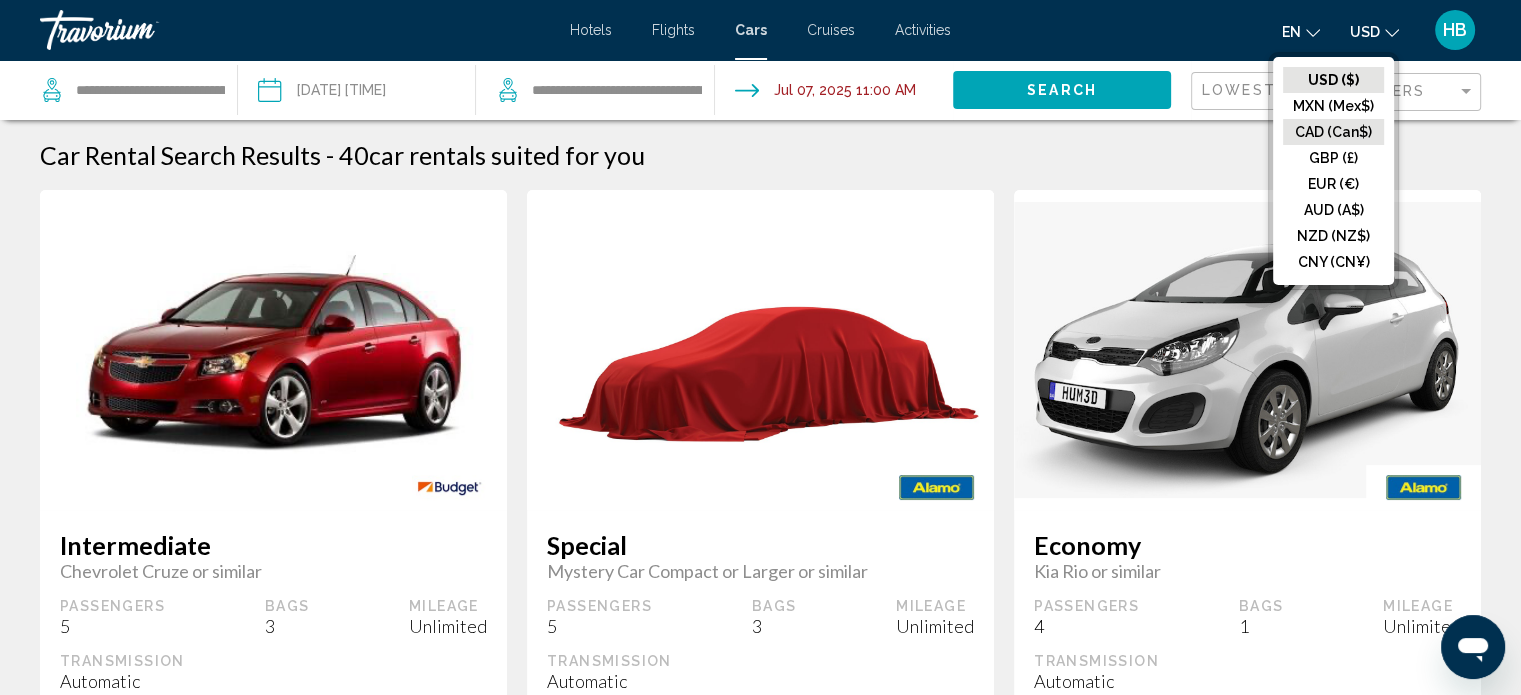 click on "CAD (Can$)" at bounding box center (1333, 80) 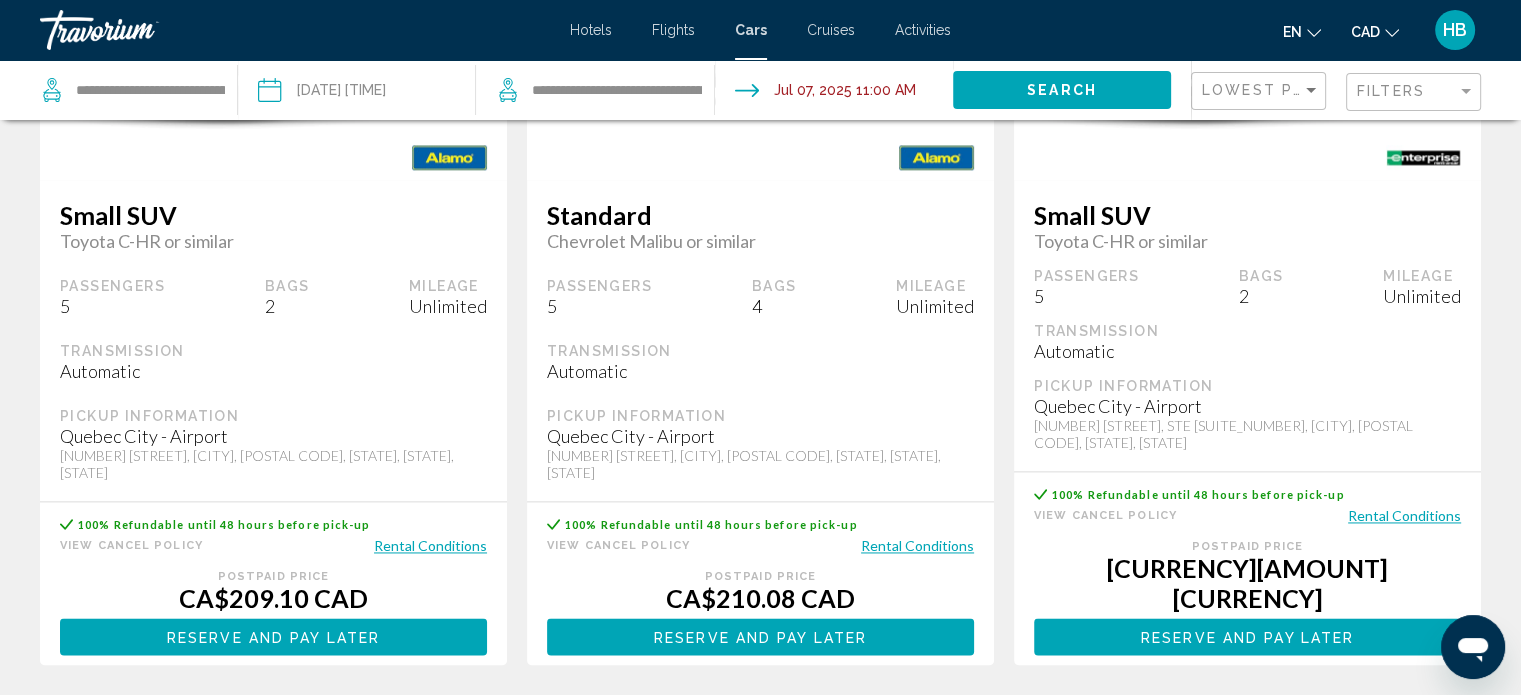 scroll, scrollTop: 2840, scrollLeft: 0, axis: vertical 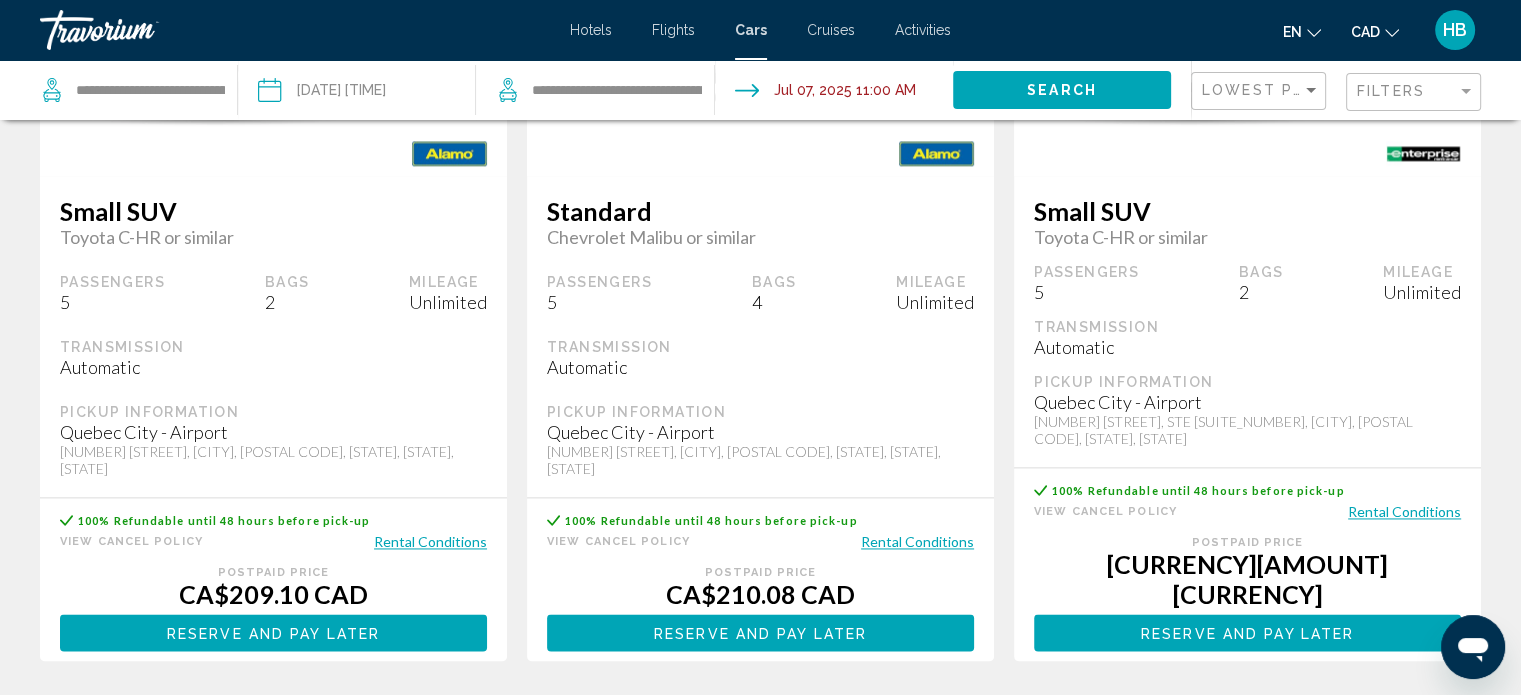 click on "page  2" at bounding box center (725, 721) 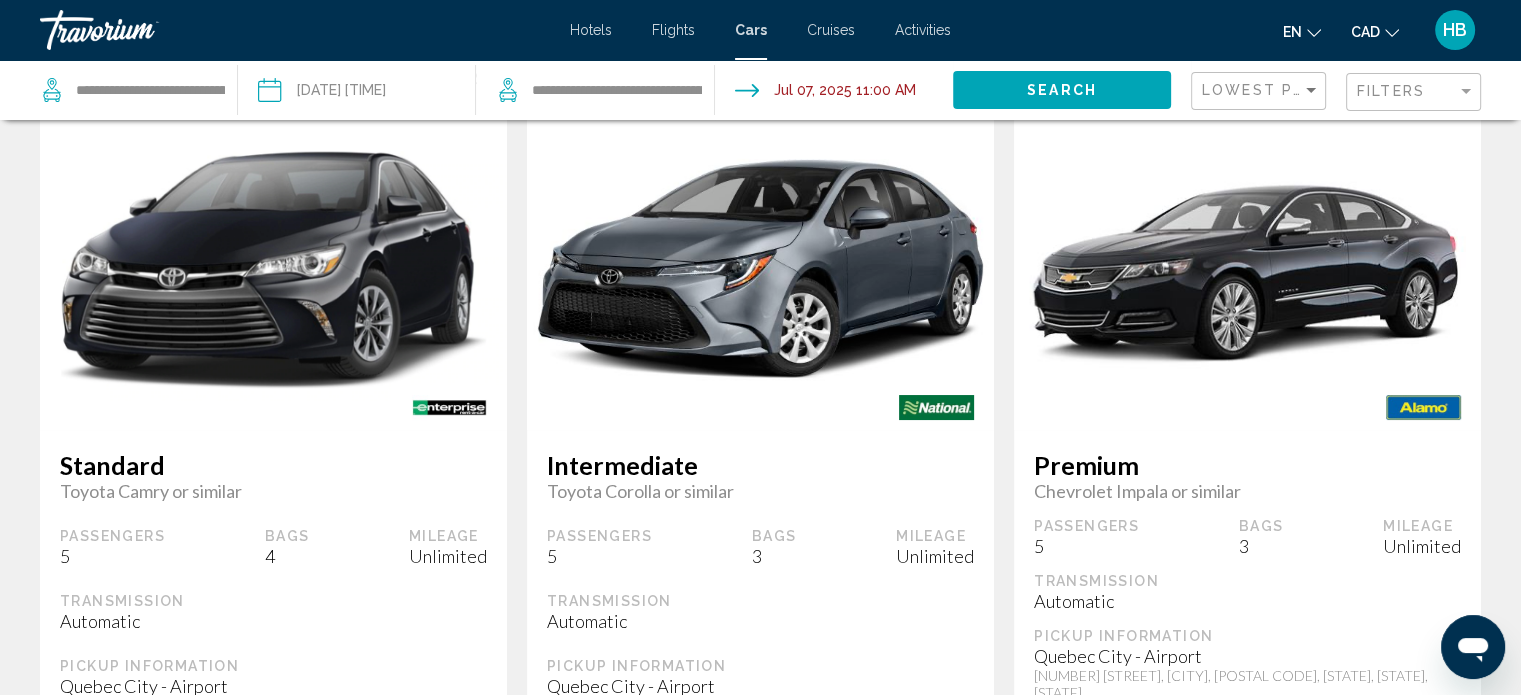 scroll, scrollTop: 40, scrollLeft: 0, axis: vertical 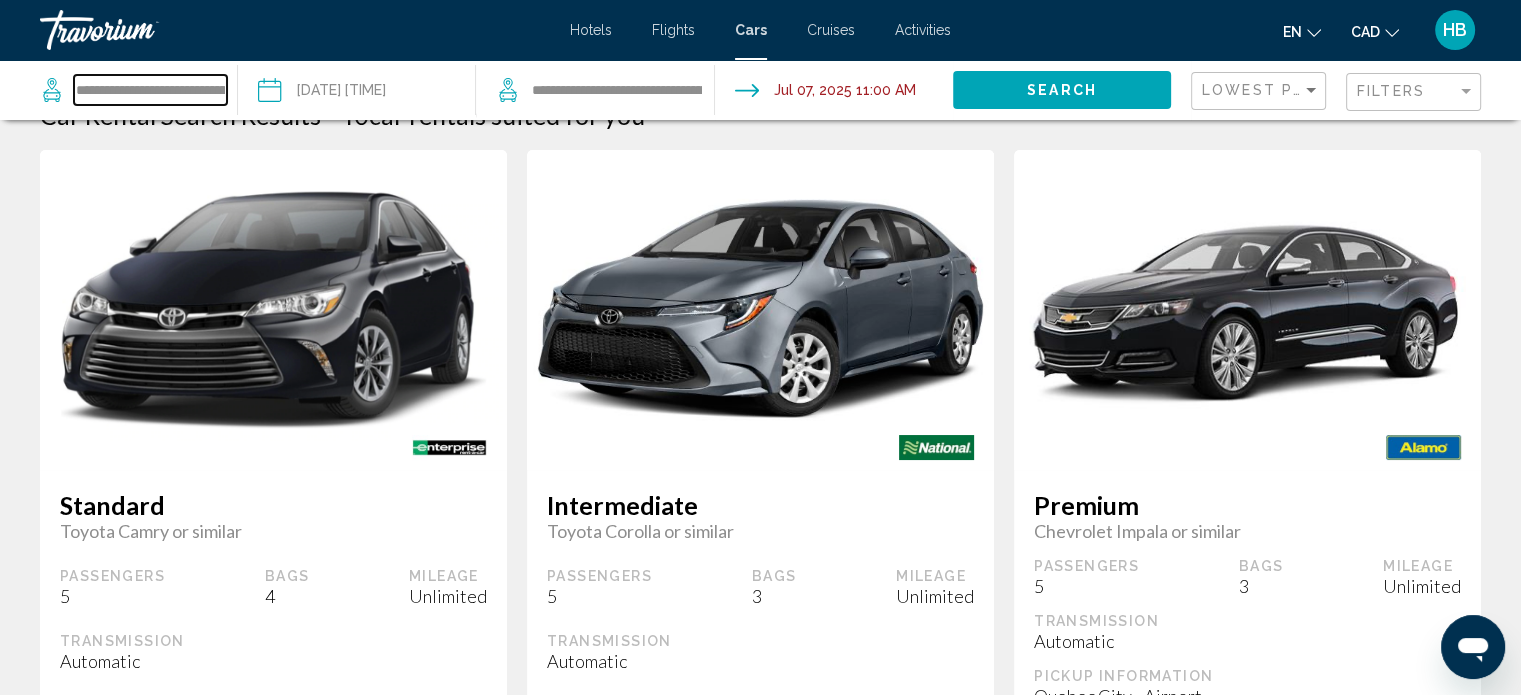 click on "**********" at bounding box center (150, 90) 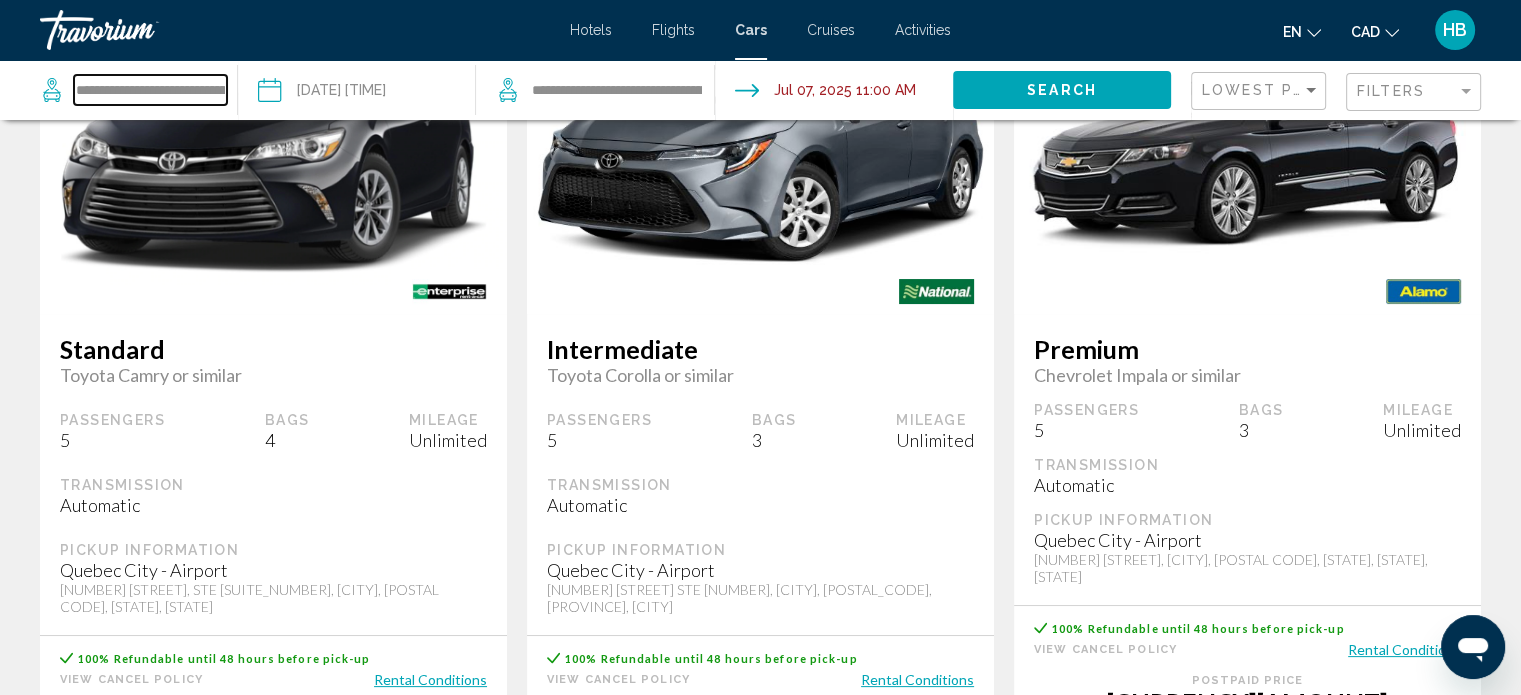 scroll, scrollTop: 200, scrollLeft: 0, axis: vertical 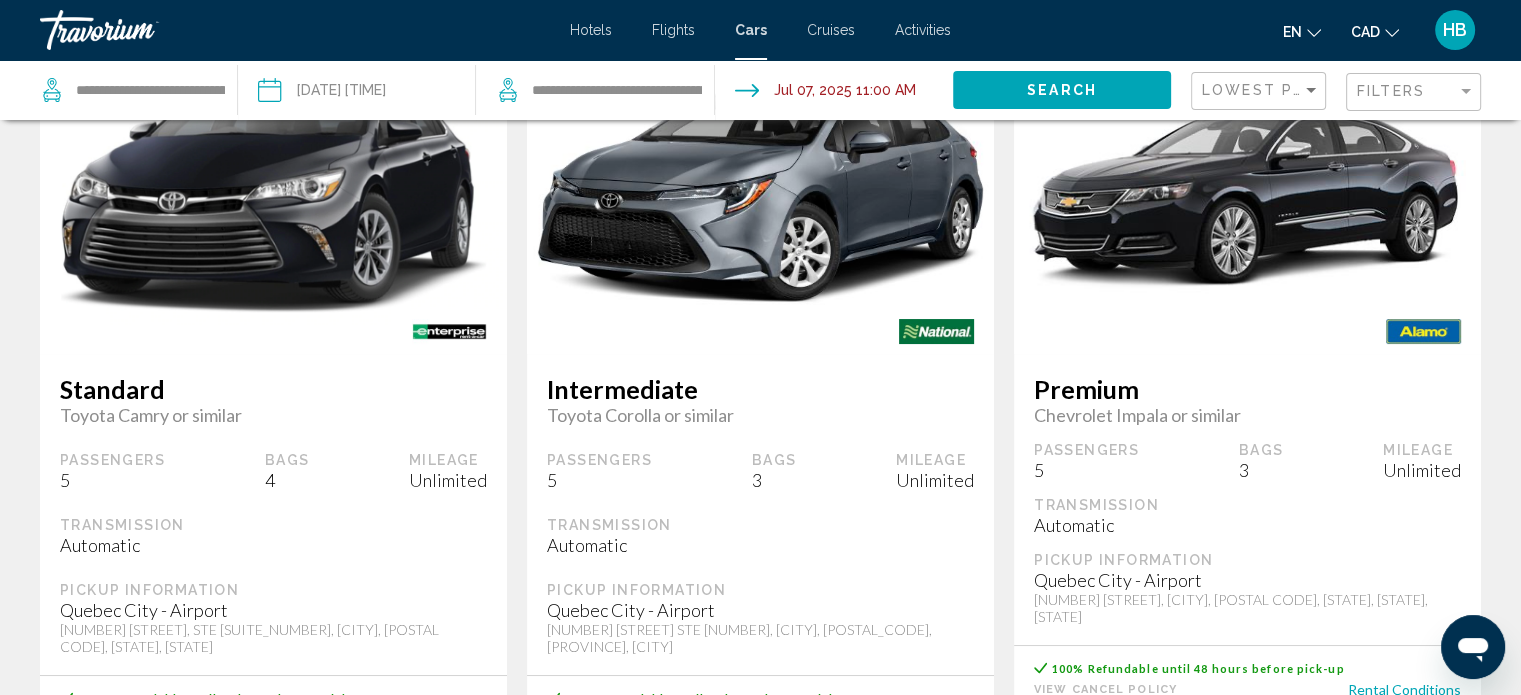click at bounding box center [273, 193] 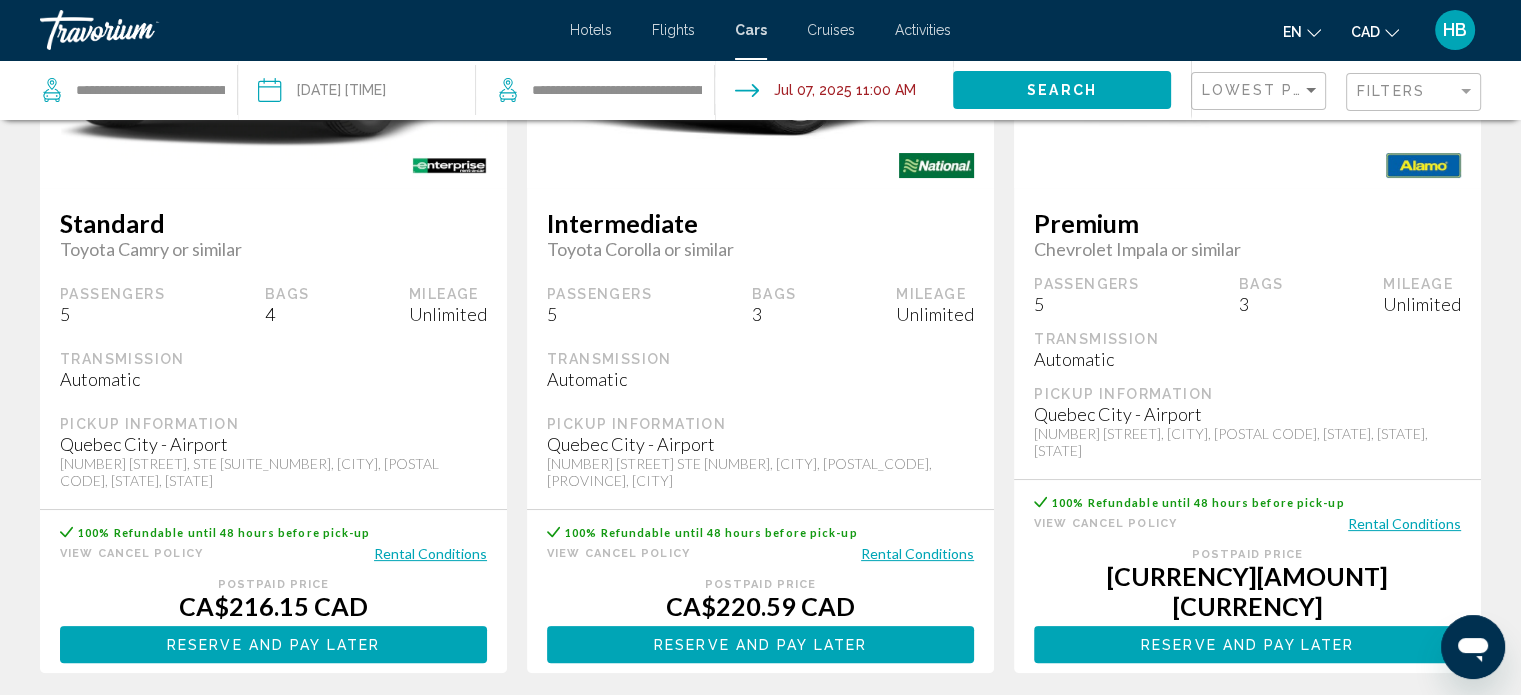 scroll, scrollTop: 331, scrollLeft: 0, axis: vertical 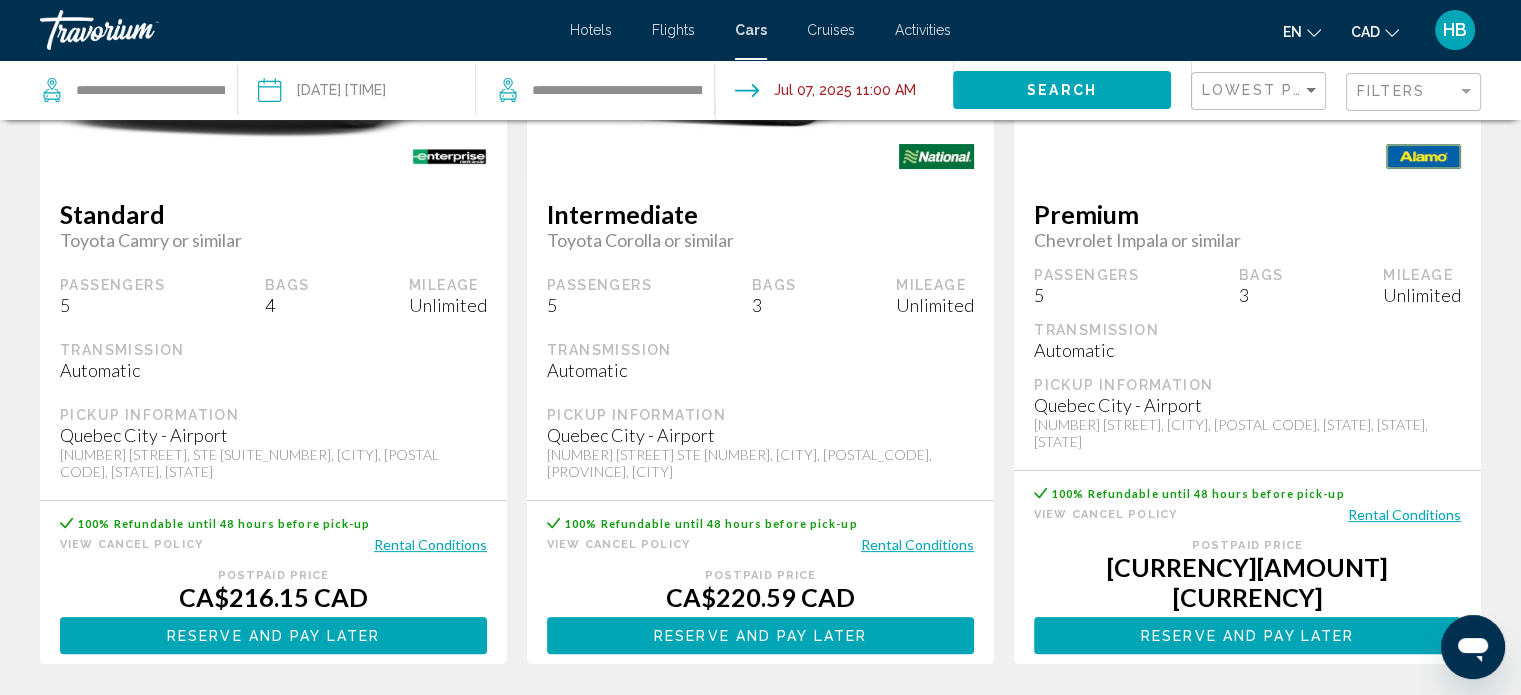click on "Rental Conditions" at bounding box center (430, 544) 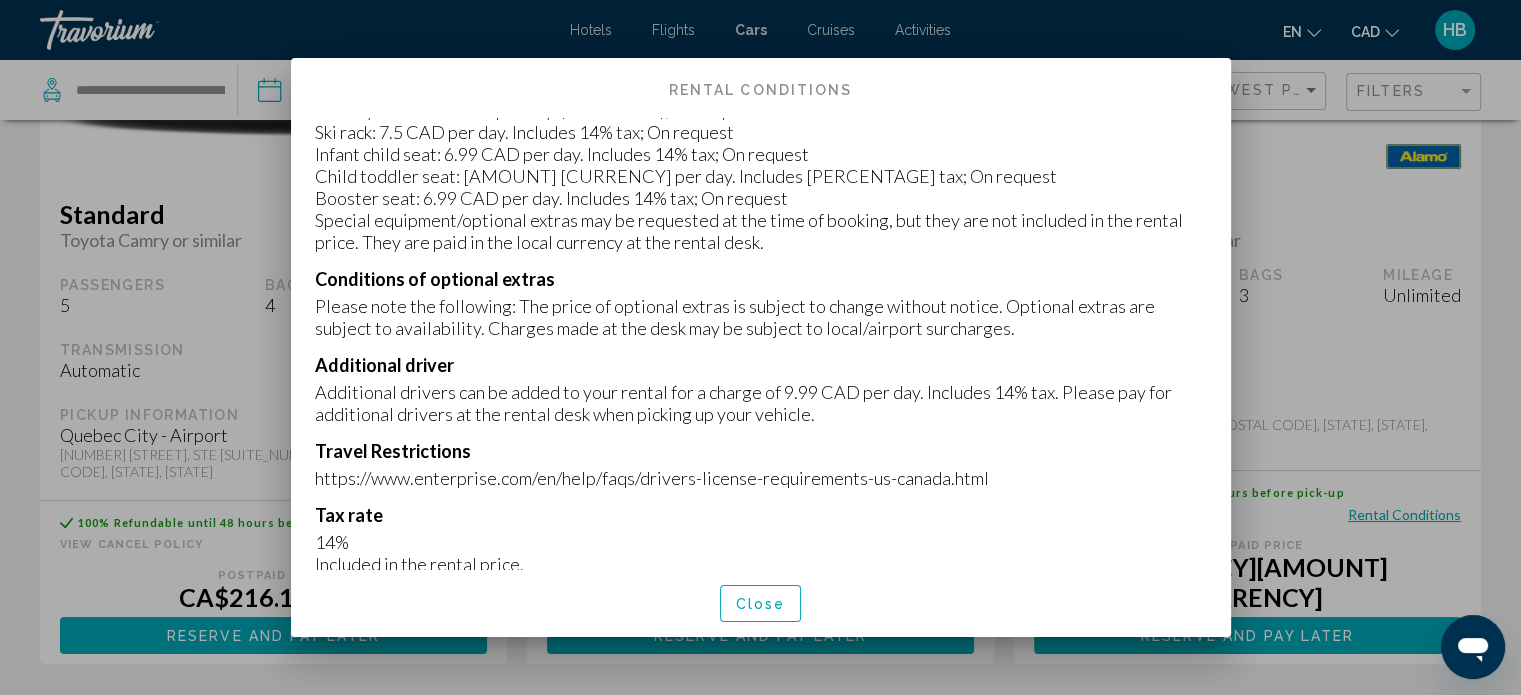 scroll, scrollTop: 0, scrollLeft: 0, axis: both 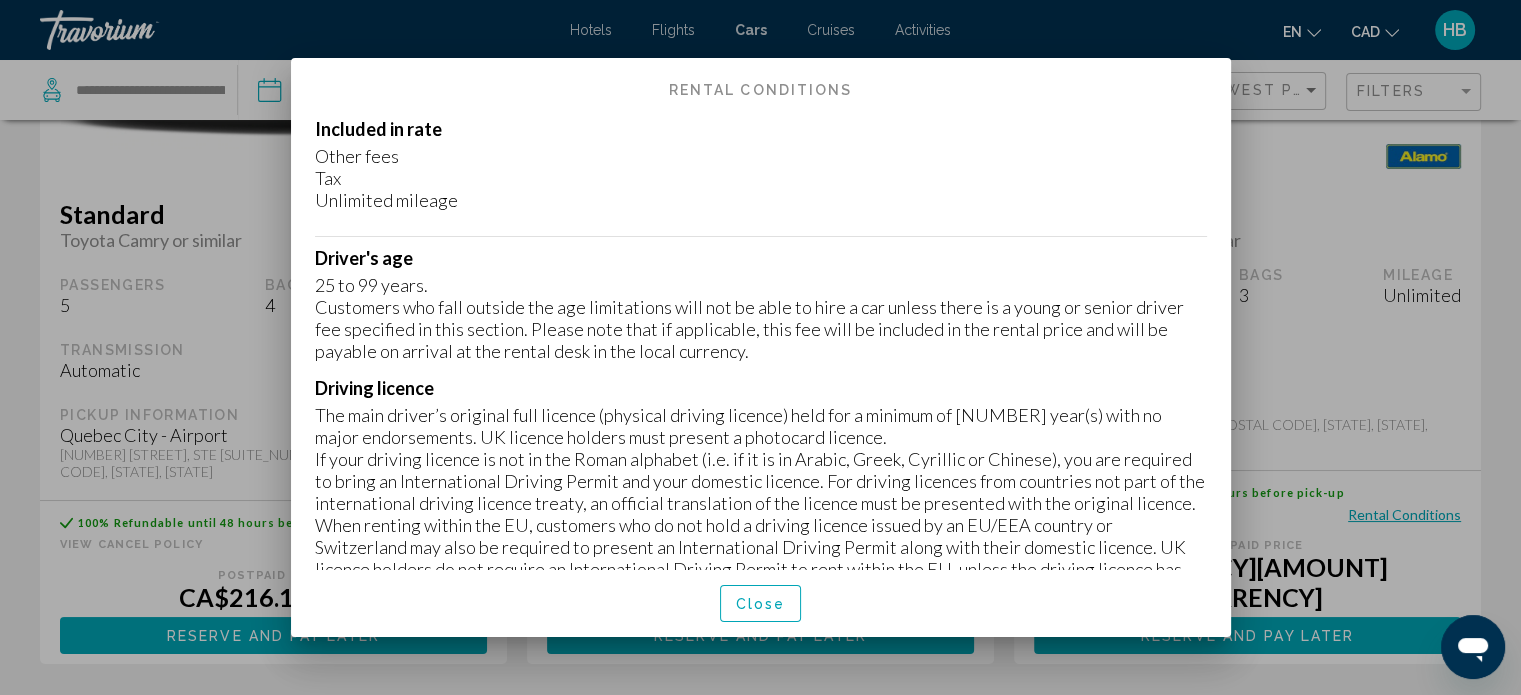 click at bounding box center (760, 347) 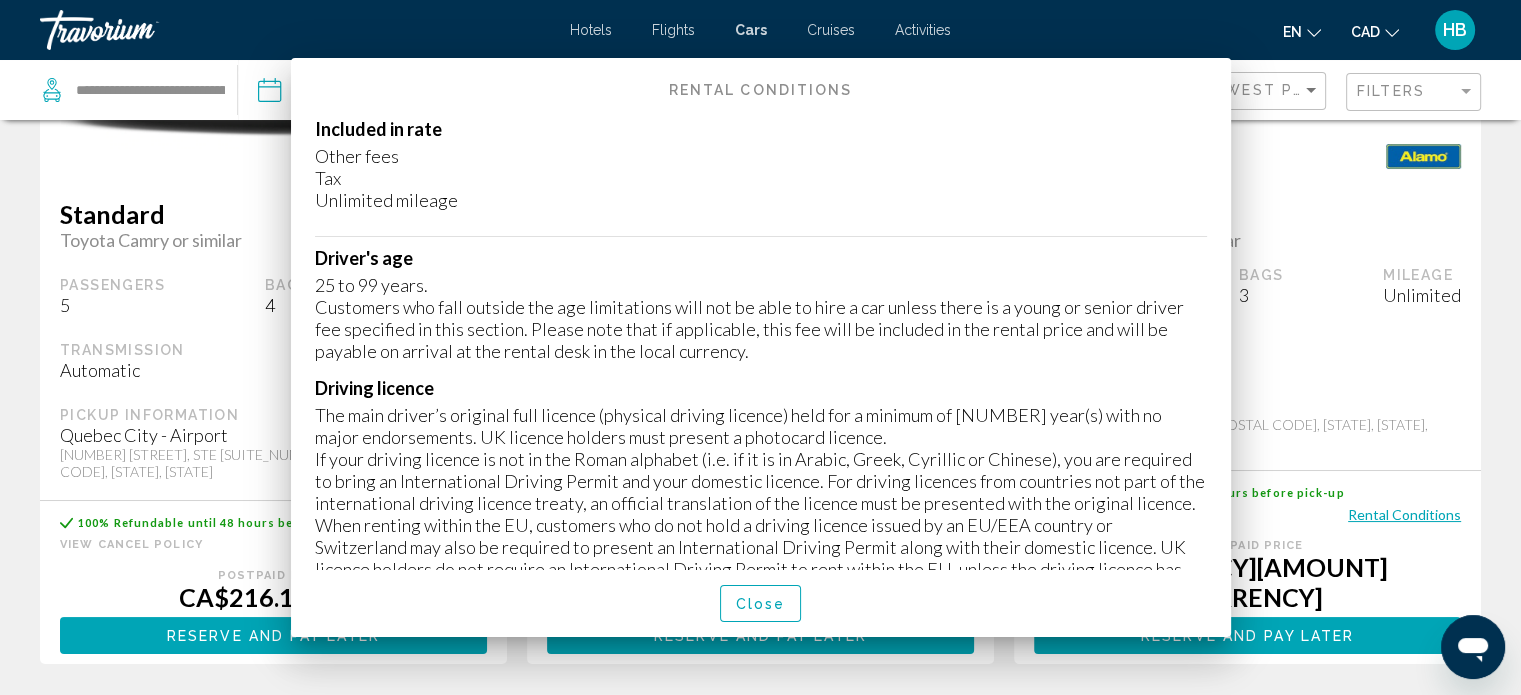 scroll, scrollTop: 331, scrollLeft: 0, axis: vertical 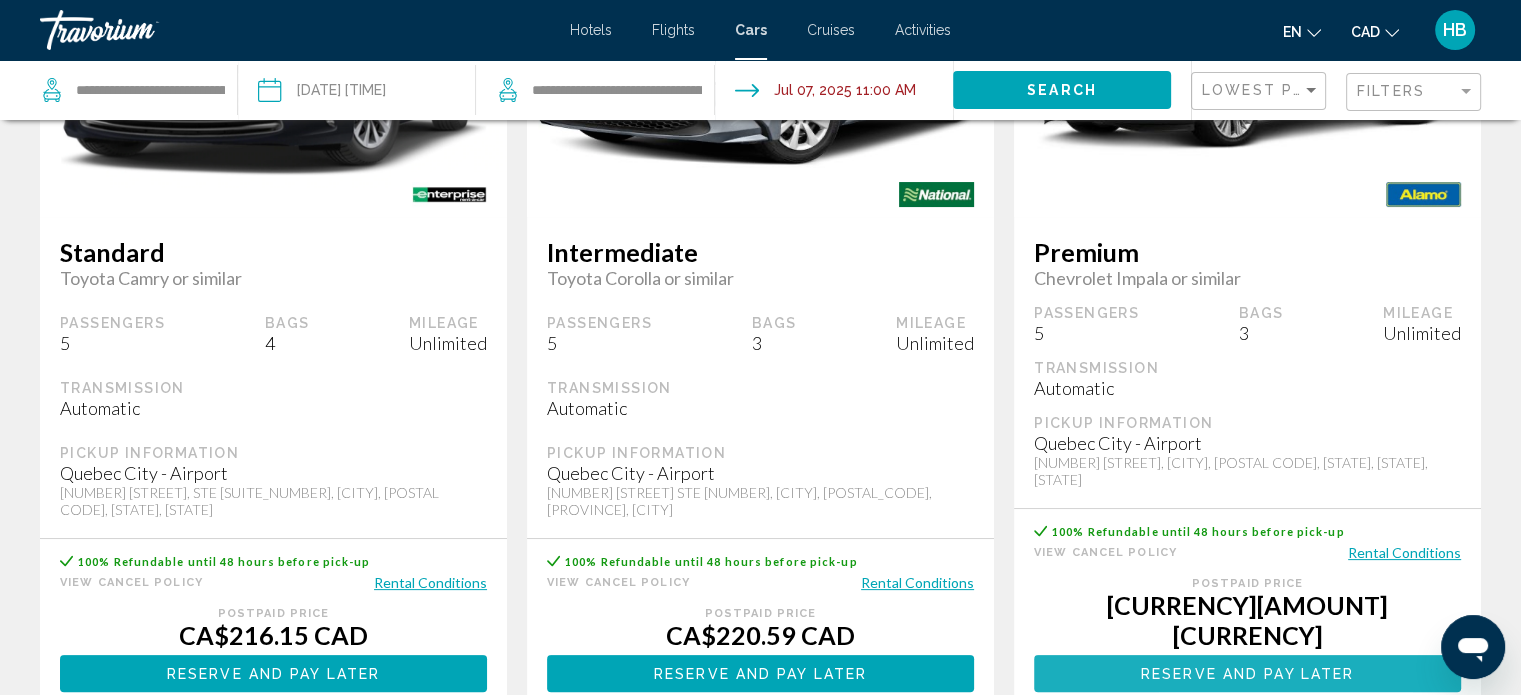 click on "Reserve and pay now Reserve and pay later" at bounding box center [1247, 673] 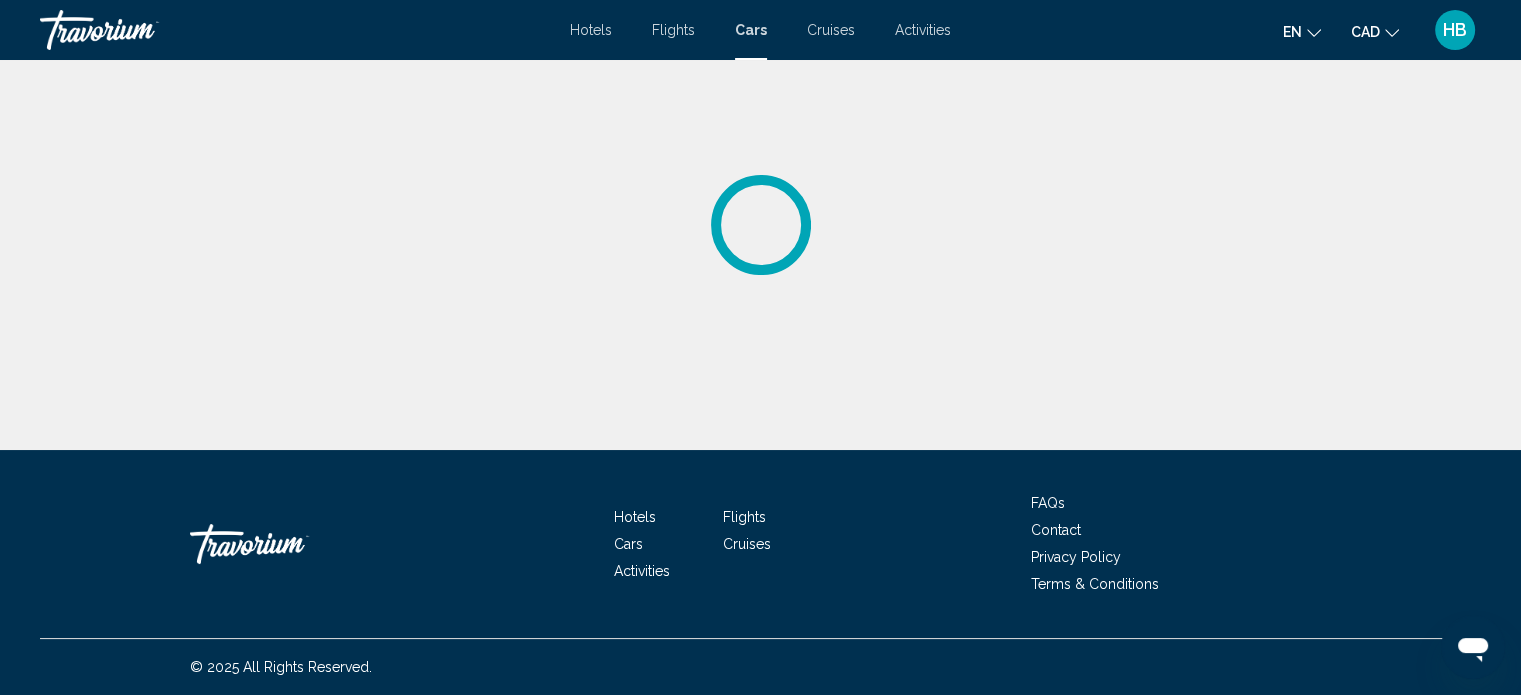 scroll, scrollTop: 0, scrollLeft: 0, axis: both 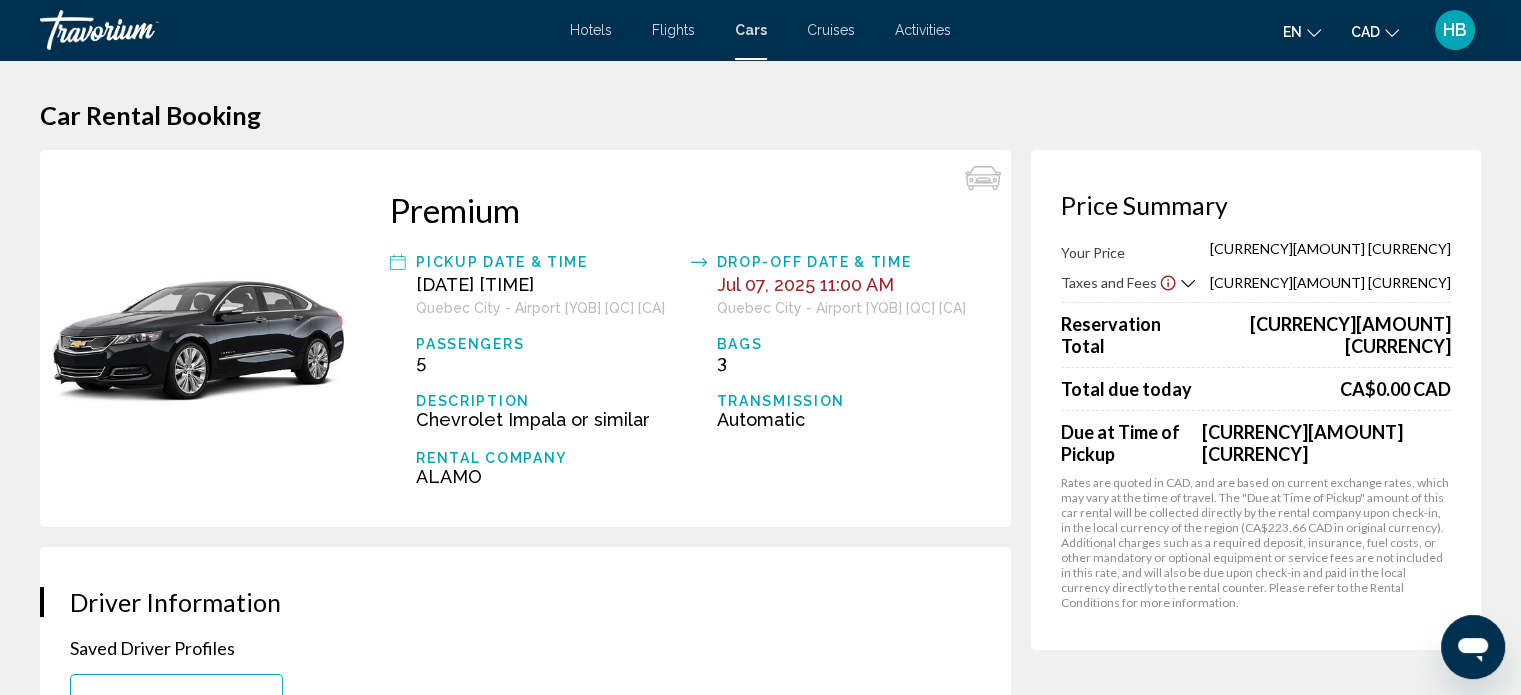 click at bounding box center (1168, 283) 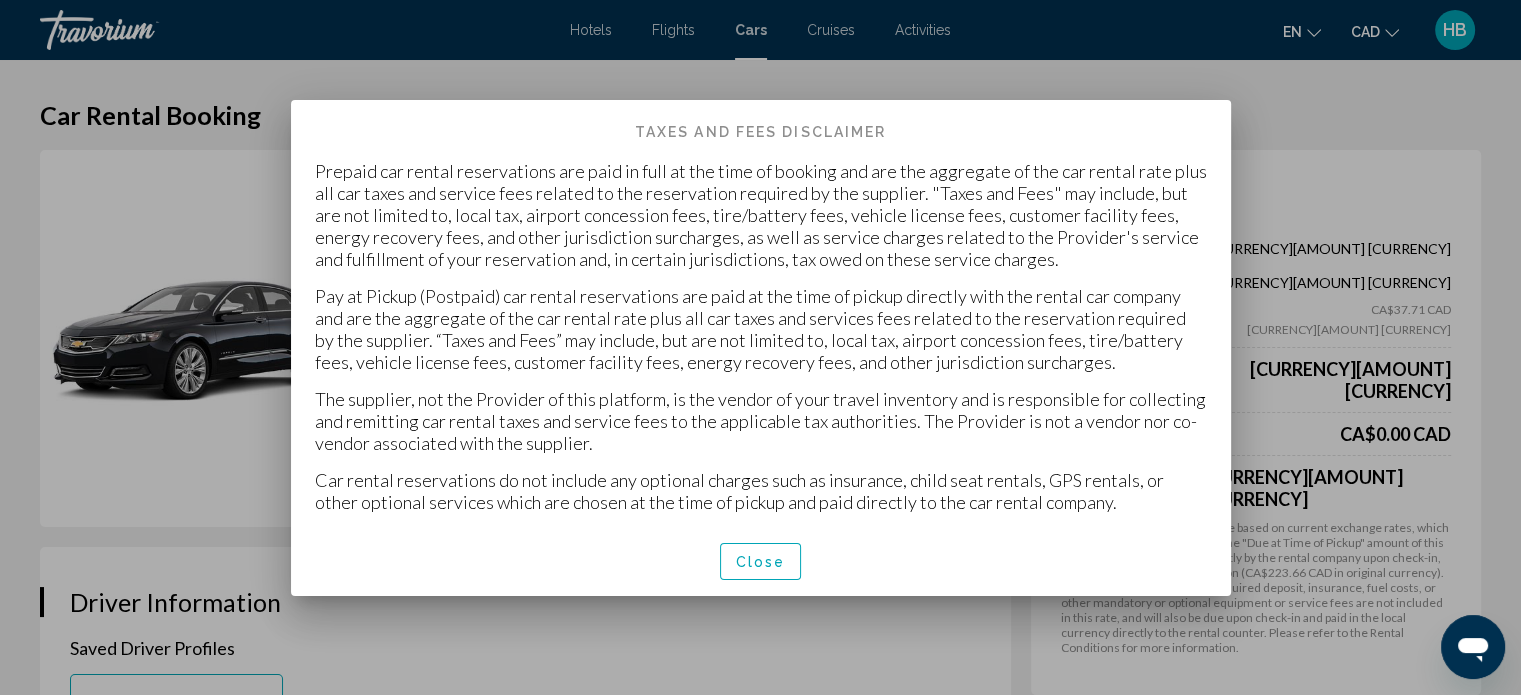 click on "Close" at bounding box center (761, 562) 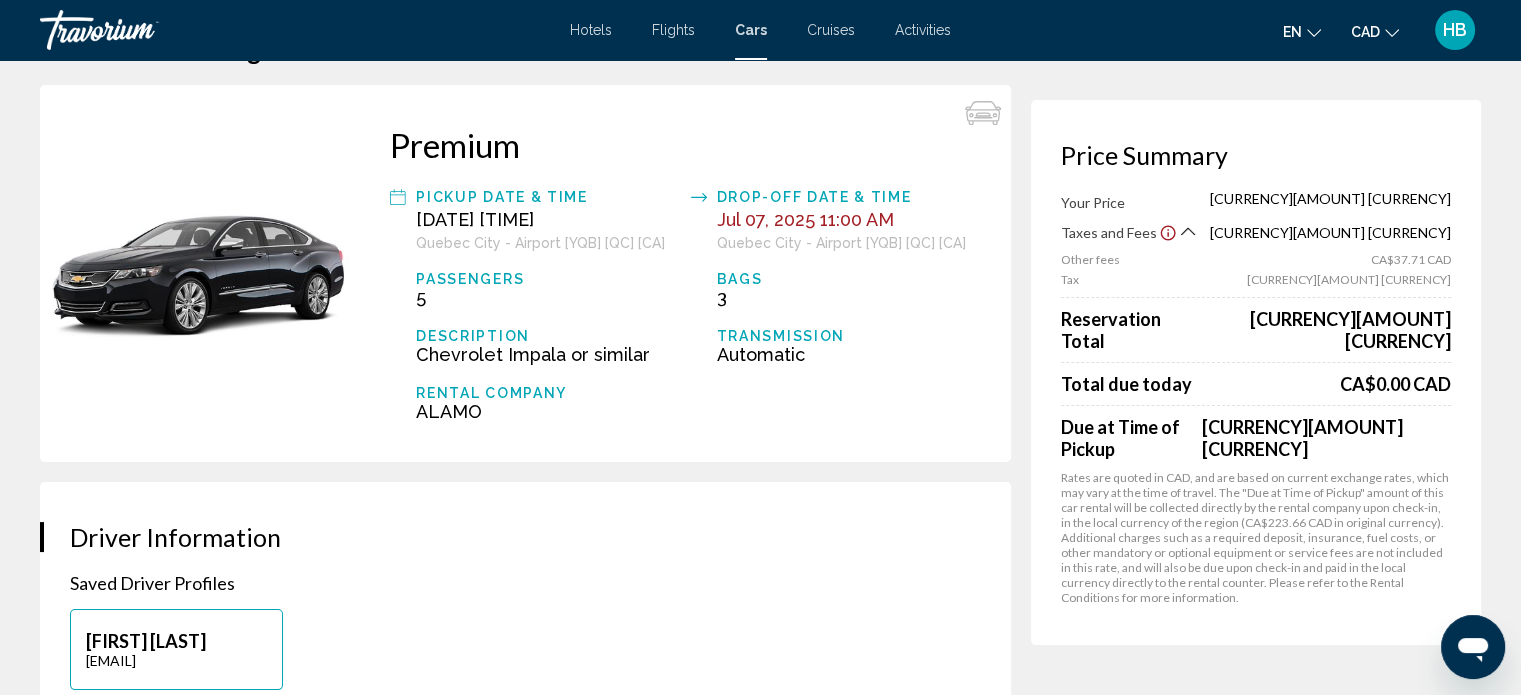 scroll, scrollTop: 80, scrollLeft: 0, axis: vertical 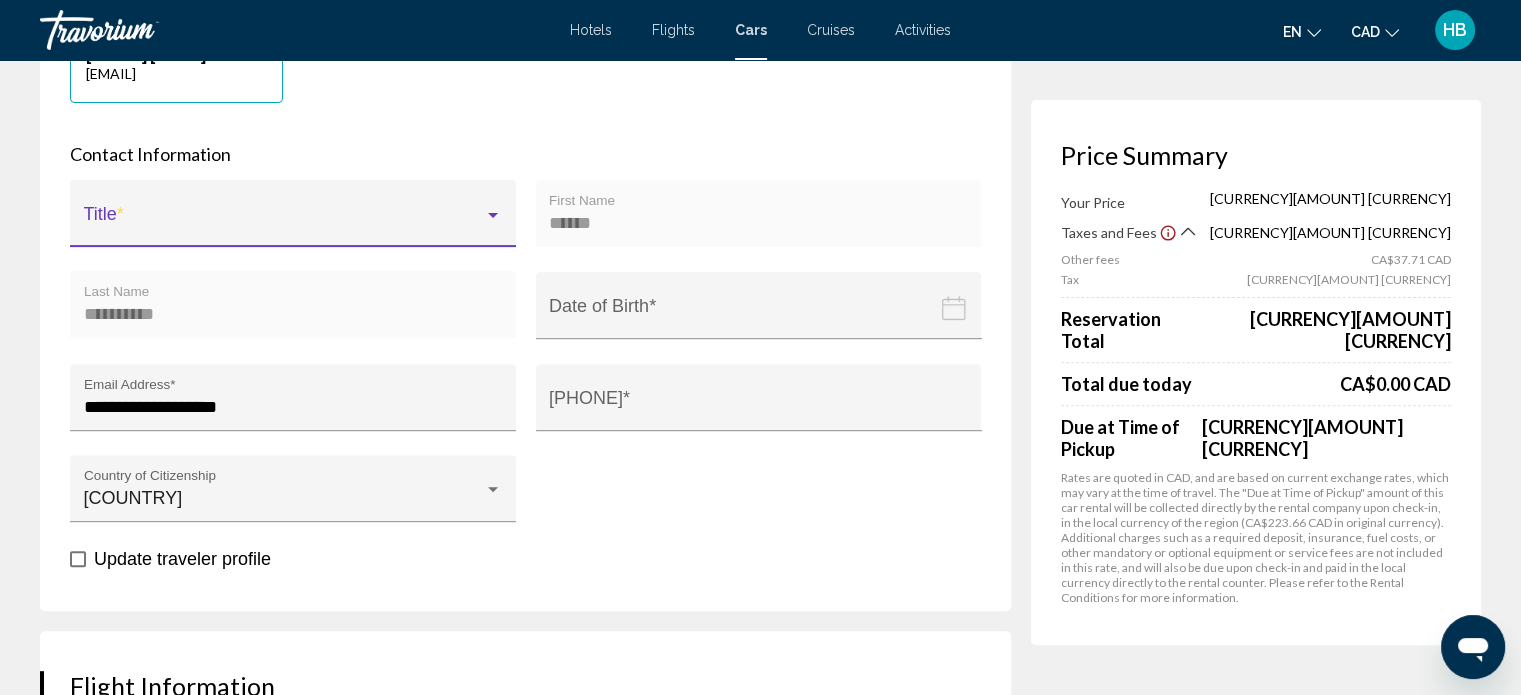 click at bounding box center (284, 223) 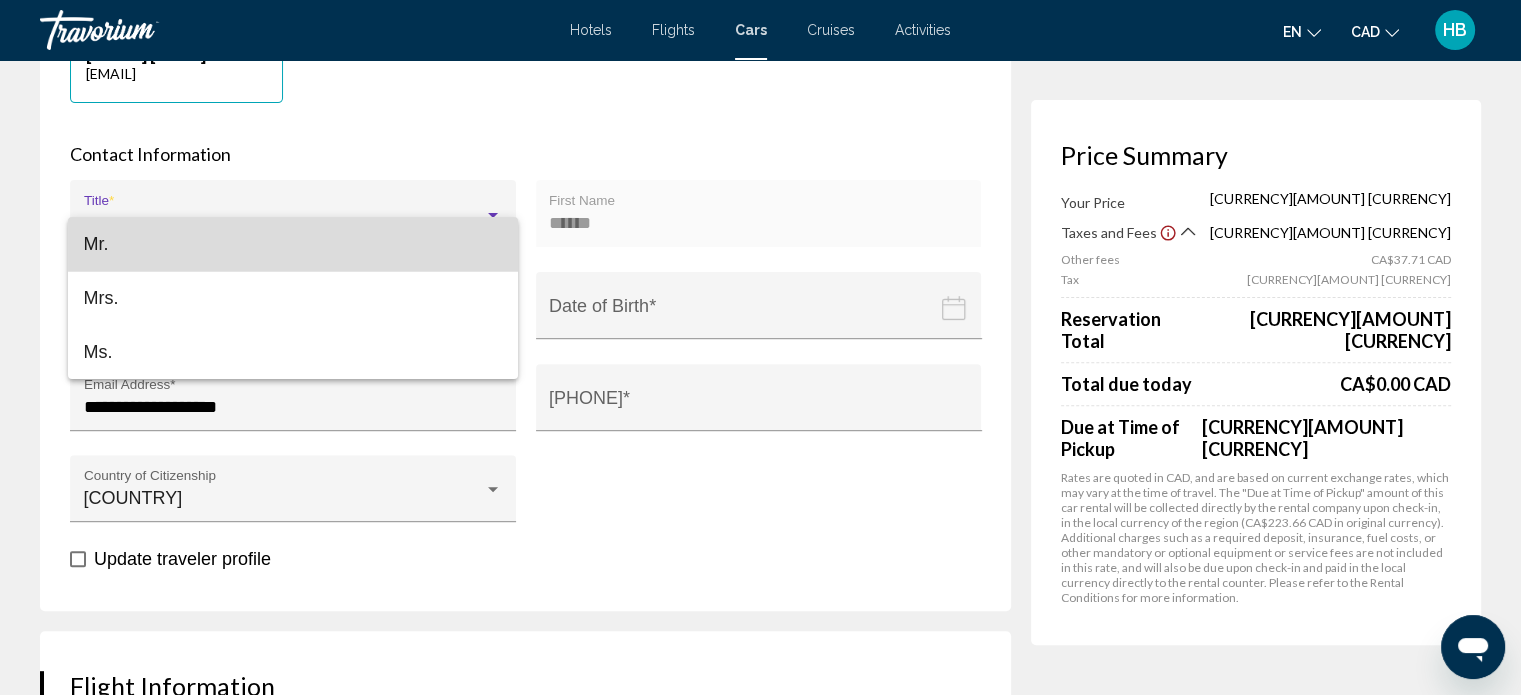 click on "Mr." at bounding box center [293, 244] 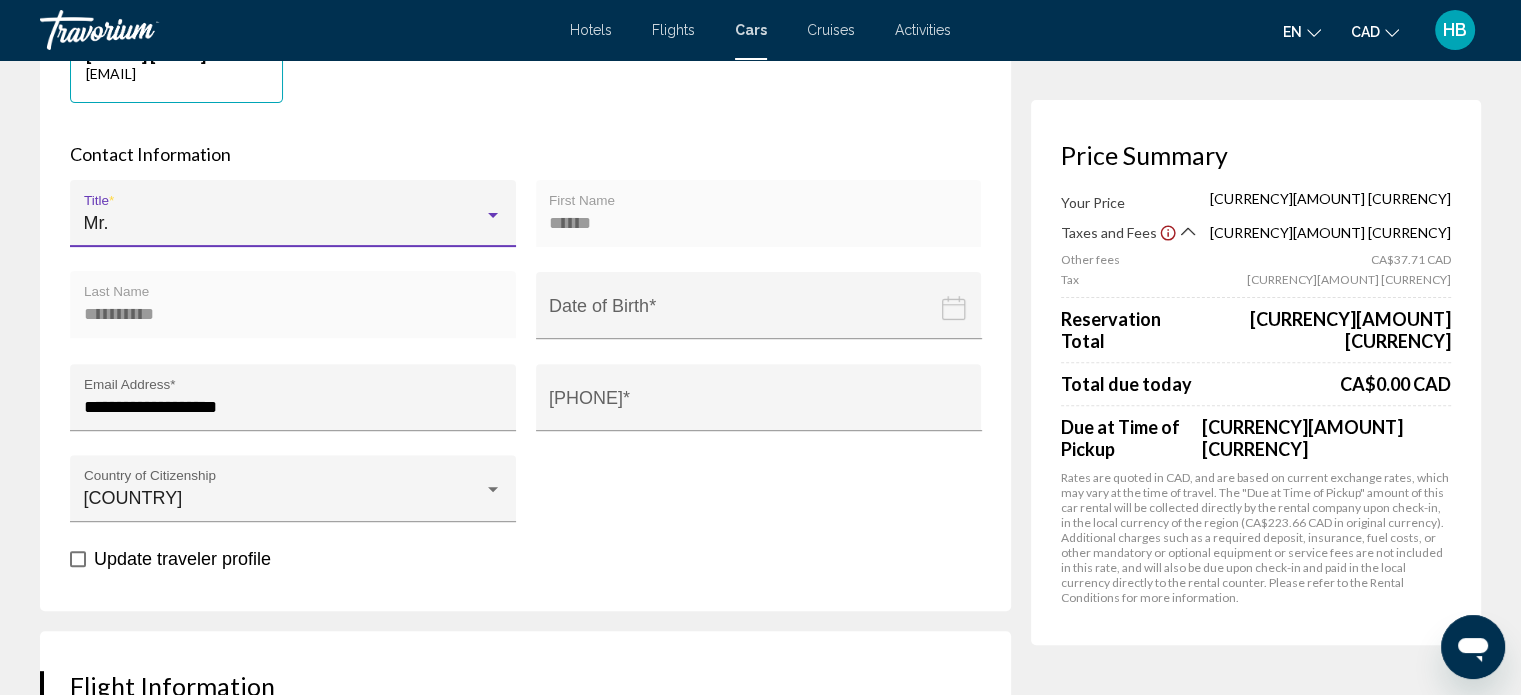 click at bounding box center [763, 320] 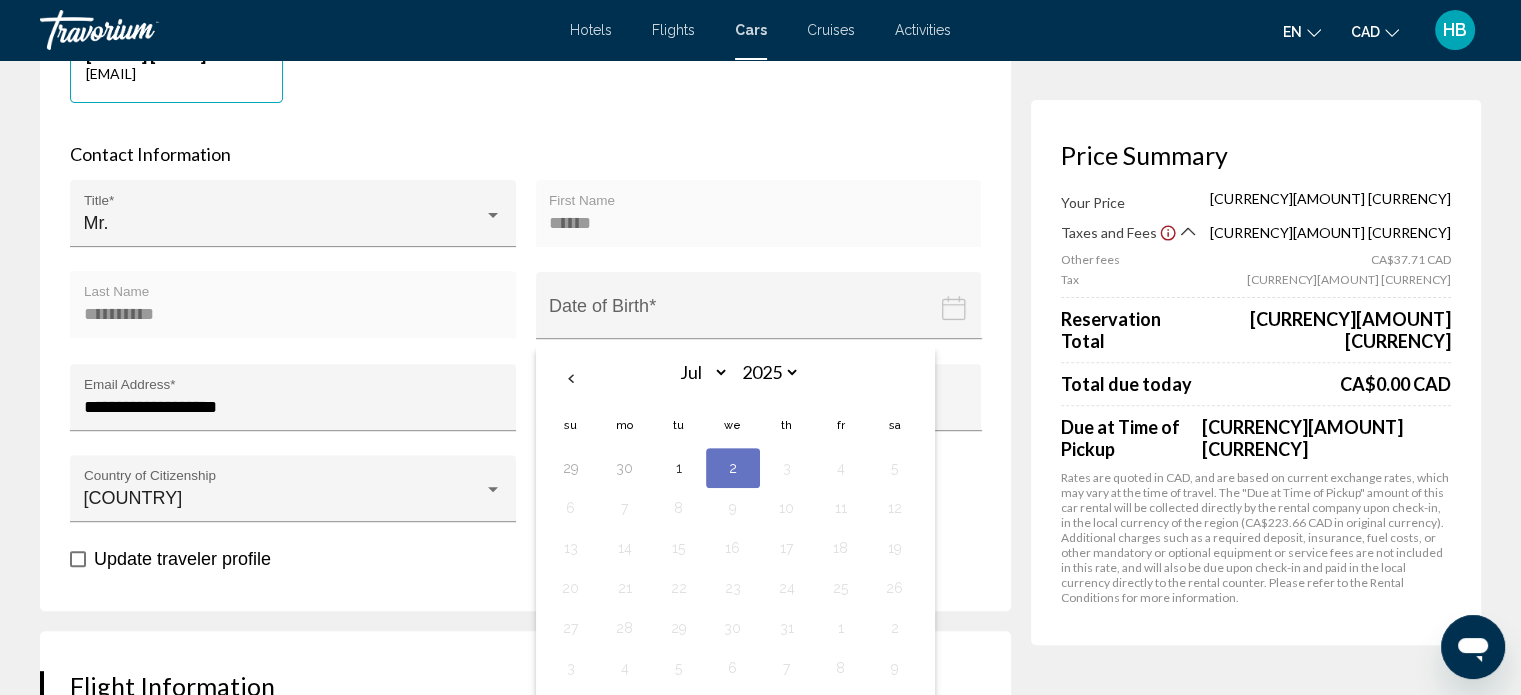 click at bounding box center [763, 320] 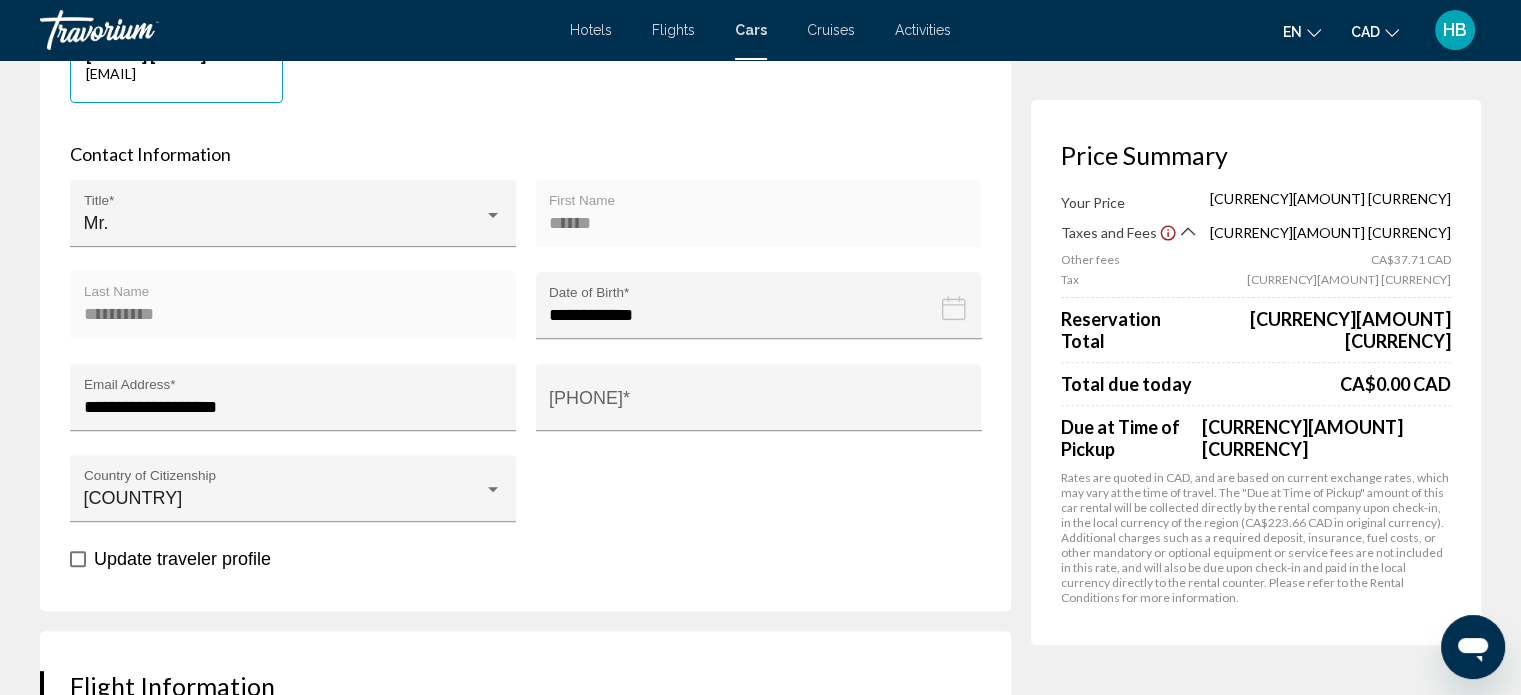 click on "**********" at bounding box center [763, 320] 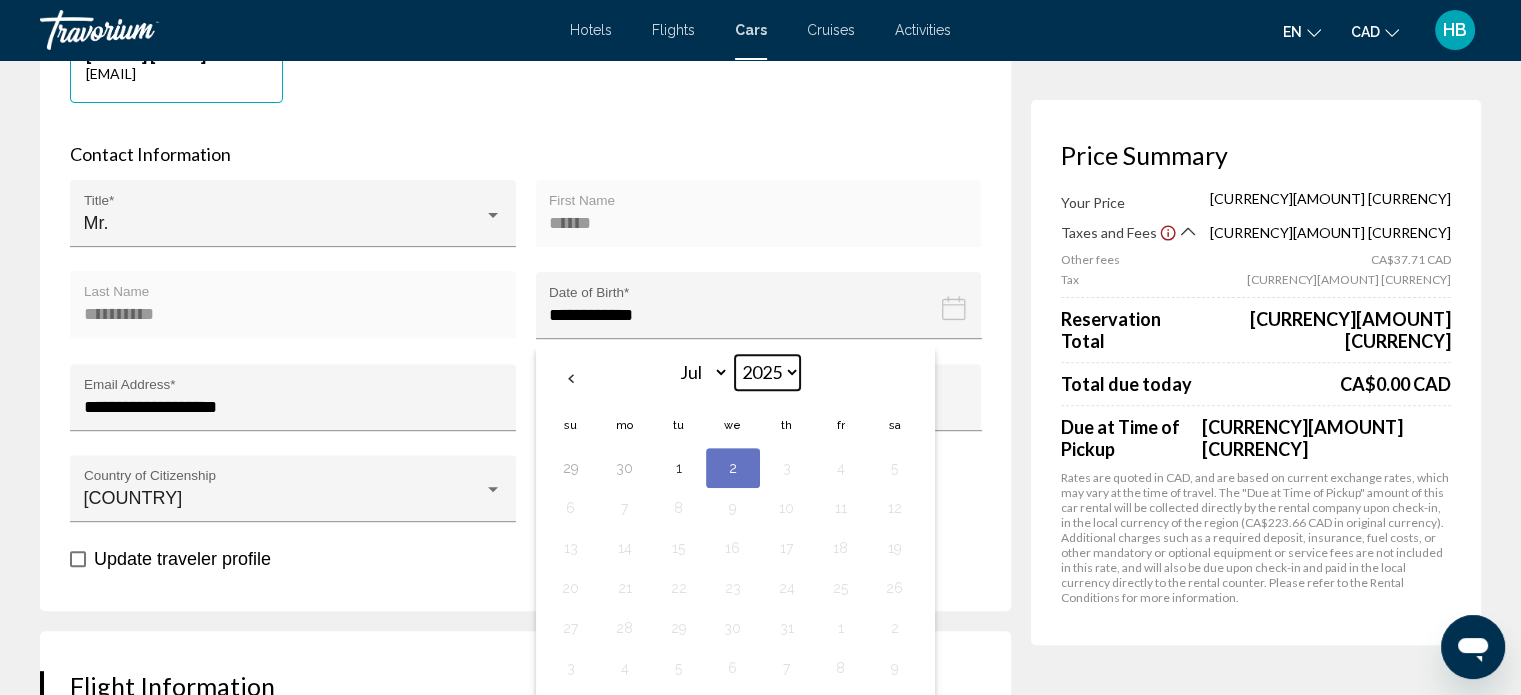 click on "**** **** **** **** **** **** **** **** **** **** **** **** **** **** **** **** **** **** **** **** **** **** **** **** **** **** **** **** **** **** **** **** **** **** **** **** **** **** **** **** **** **** **** **** **** **** **** **** **** **** **** **** **** **** **** **** **** **** **** **** **** **** **** **** **** **** **** **** **** **** **** **** **** **** **** **** **** **** **** **** **** **** **** **** **** **** **** **** **** **** **** **** **** **** **** **** **** **** **** **** **** **** **** **** **** **** **** **** **** **** **** **** **** **** **** **** **** **** **** **** **** **** **** **** **** ****" at bounding box center [767, 372] 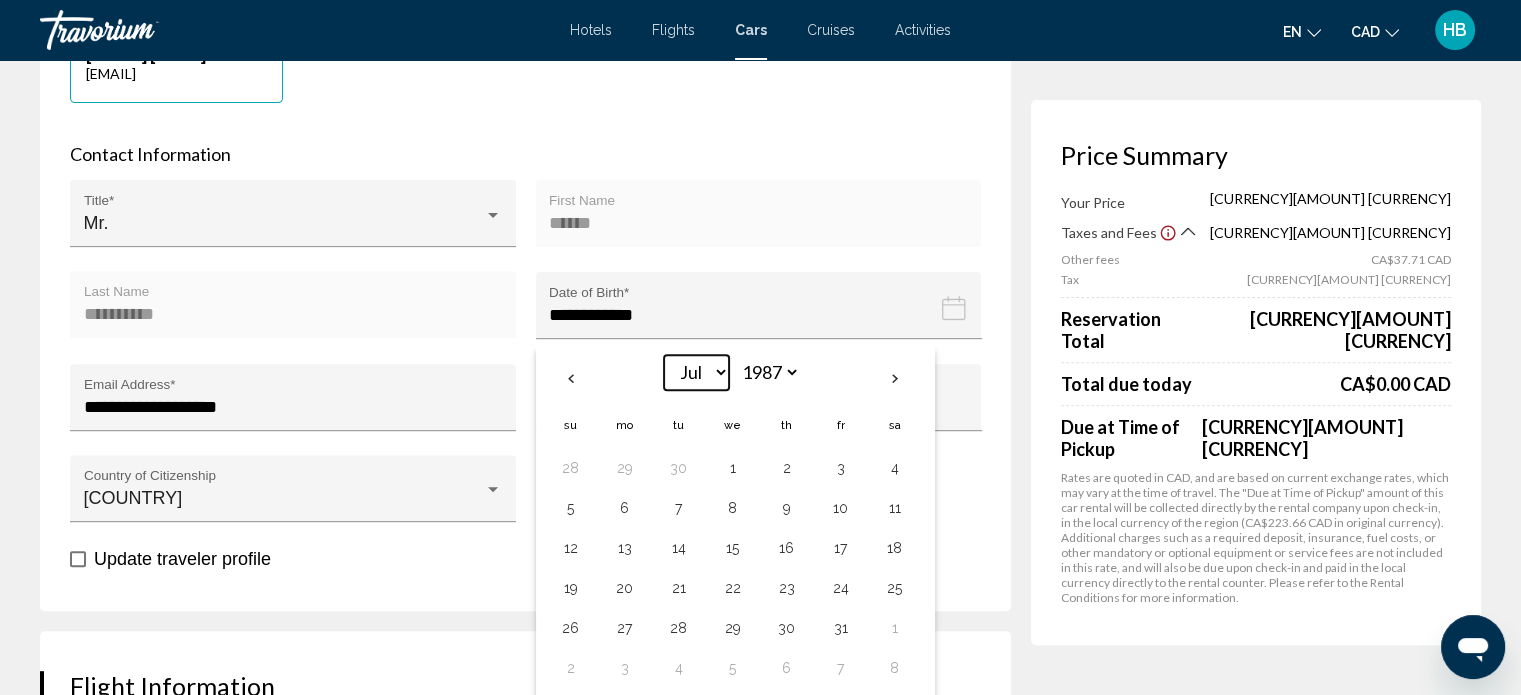 click on "*** *** *** *** *** *** *** *** *** *** *** ***" at bounding box center (696, 372) 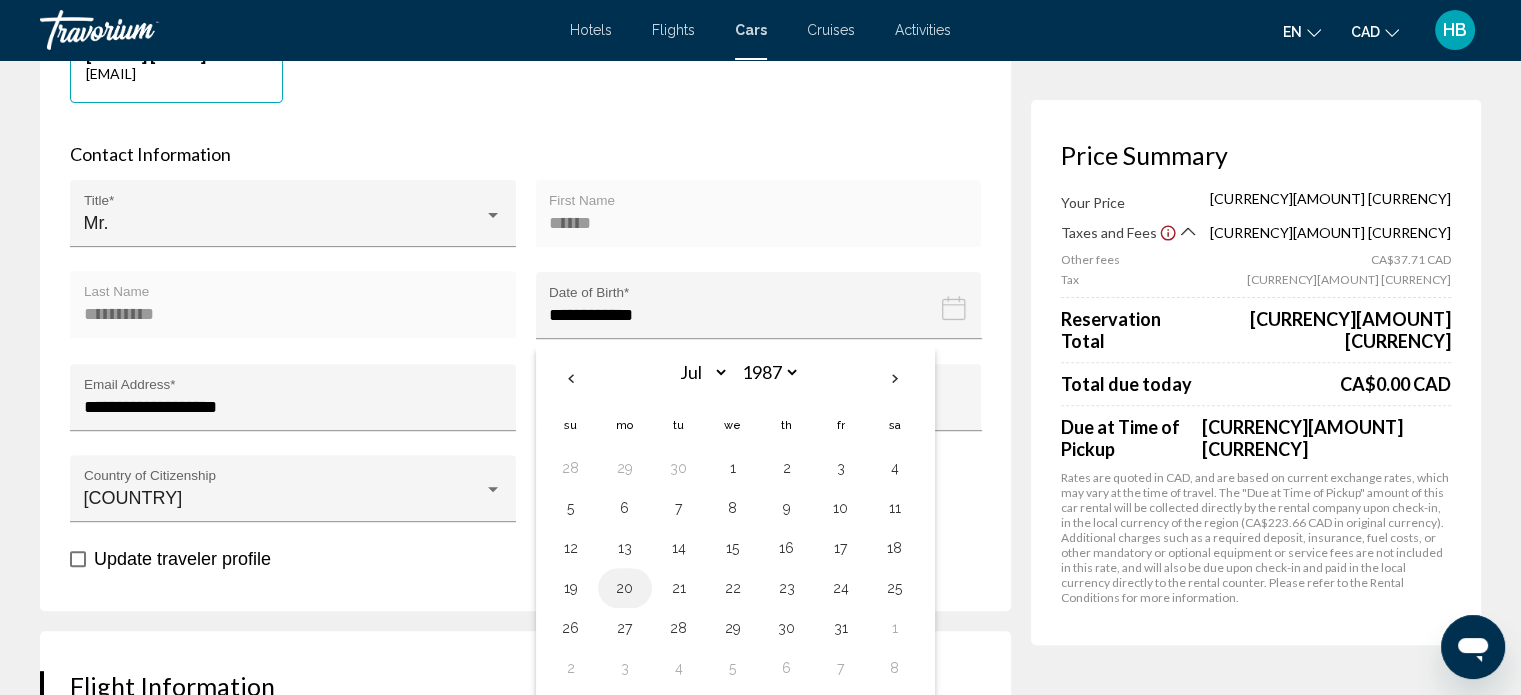 click on "20" at bounding box center (625, 588) 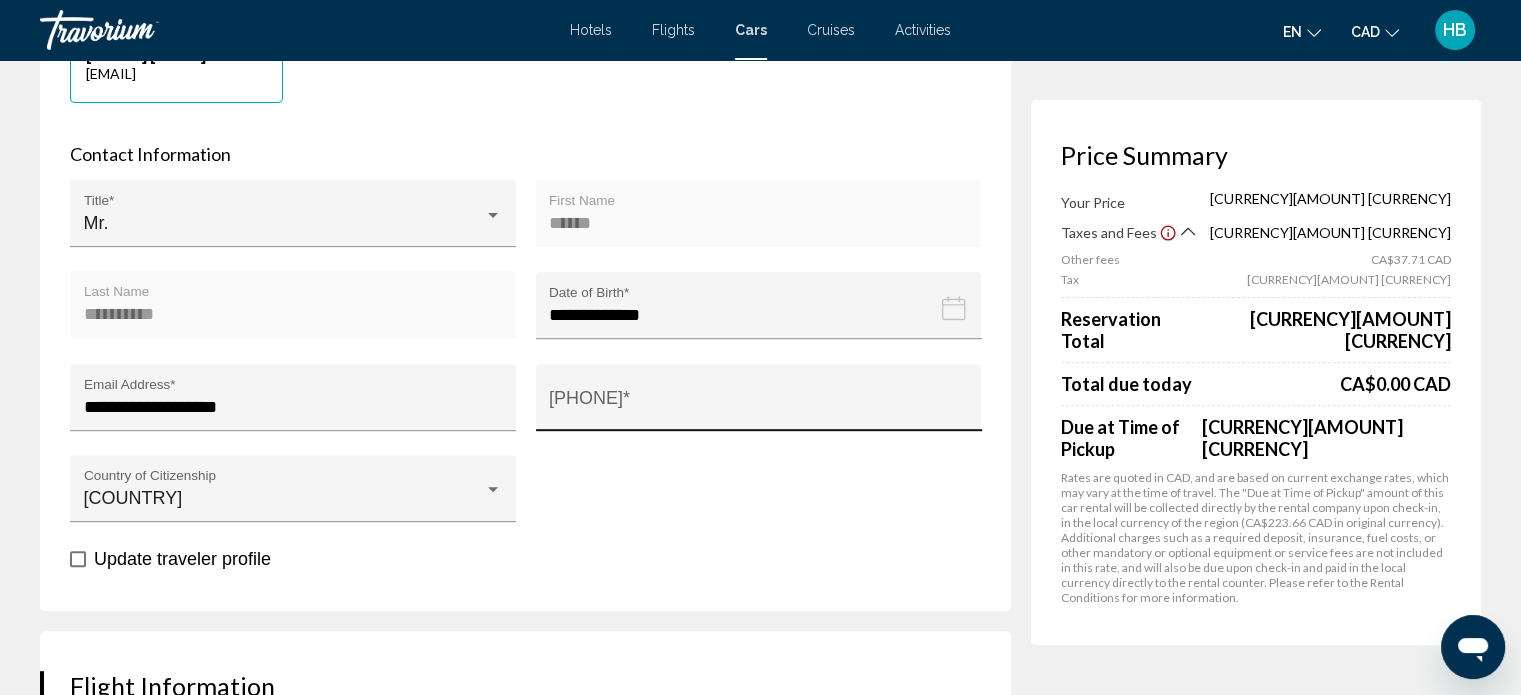 click on "[PHONE]  *" at bounding box center [758, 403] 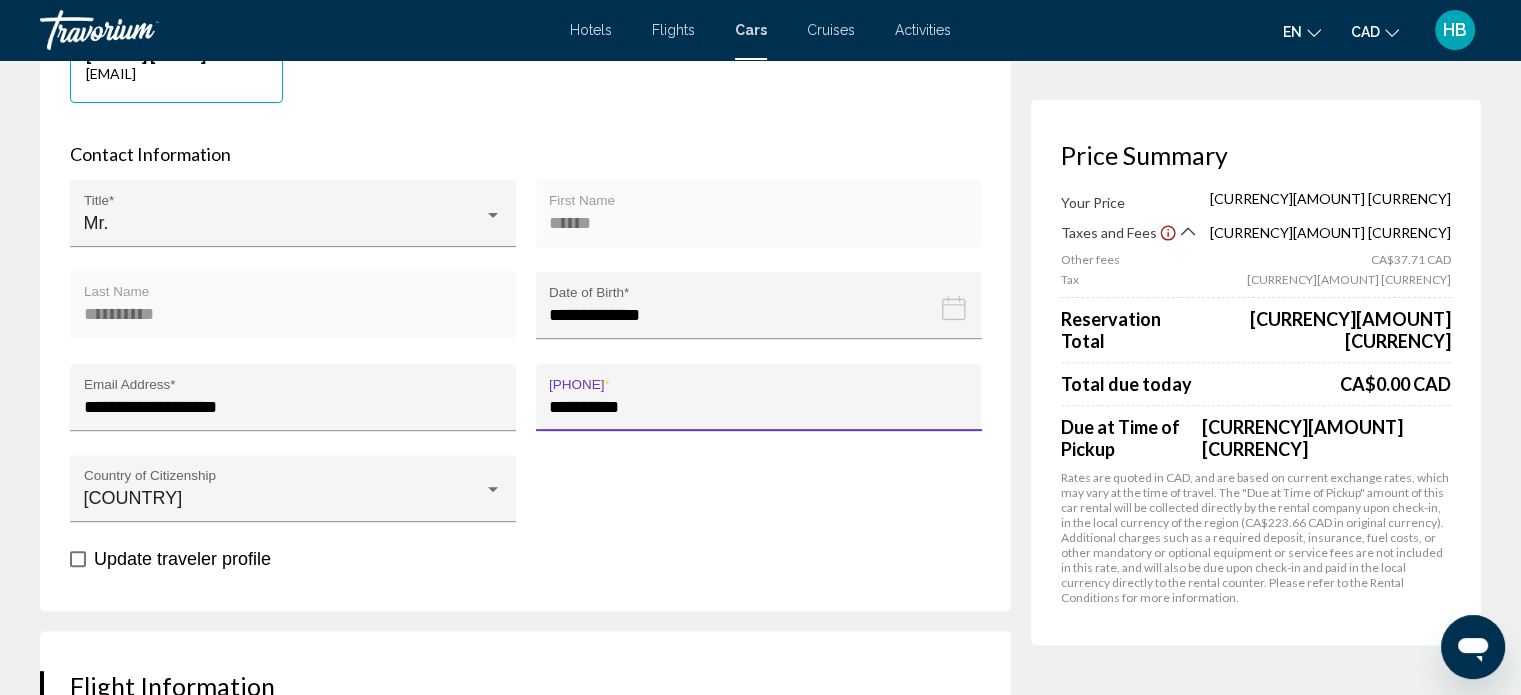 type on "**********" 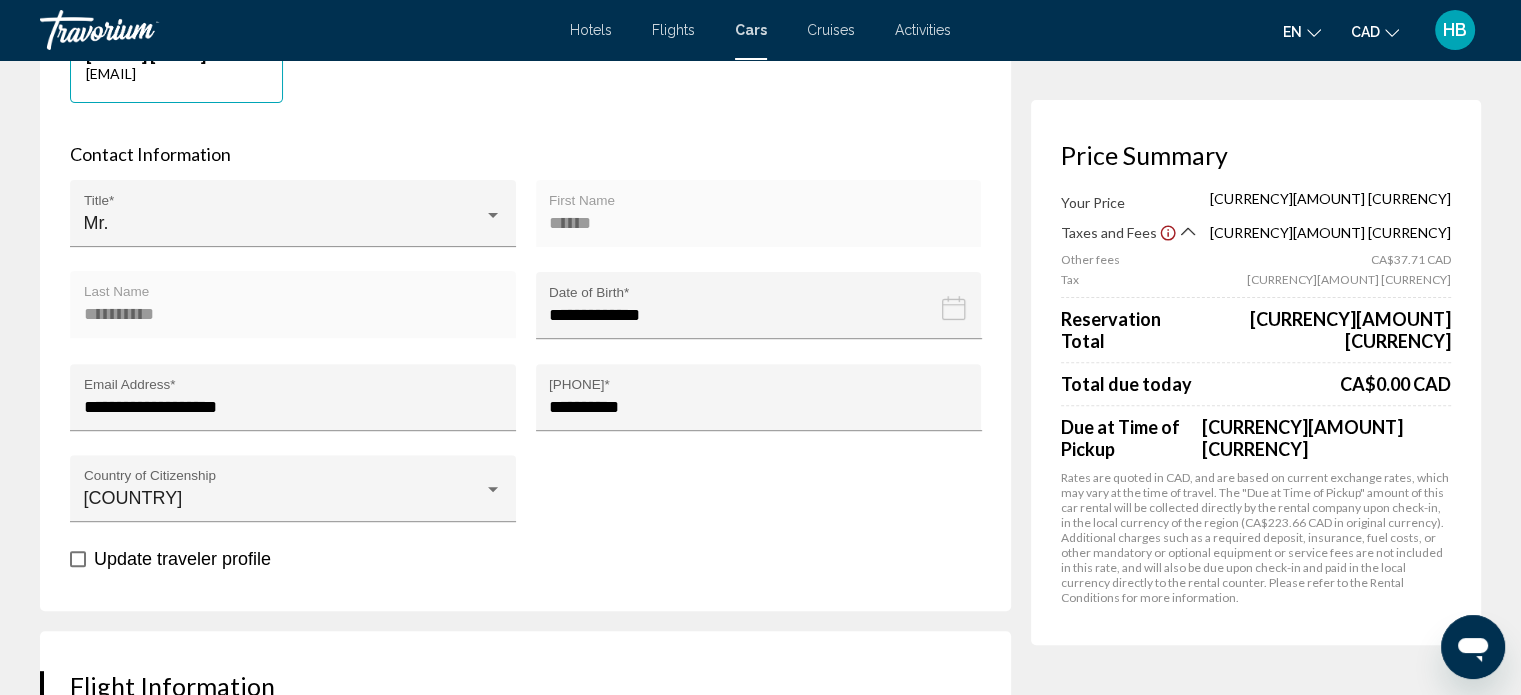 click on "**********" at bounding box center (525, 363) 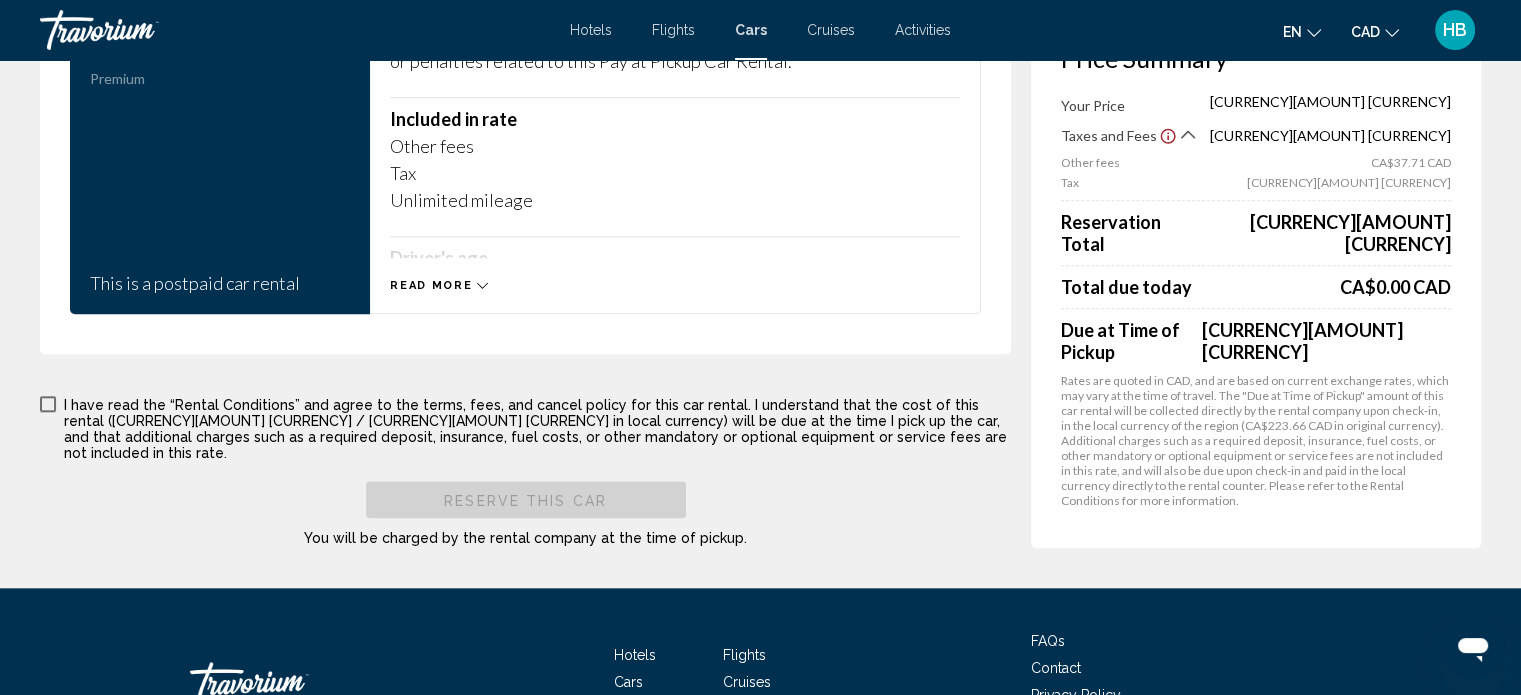scroll, scrollTop: 1942, scrollLeft: 0, axis: vertical 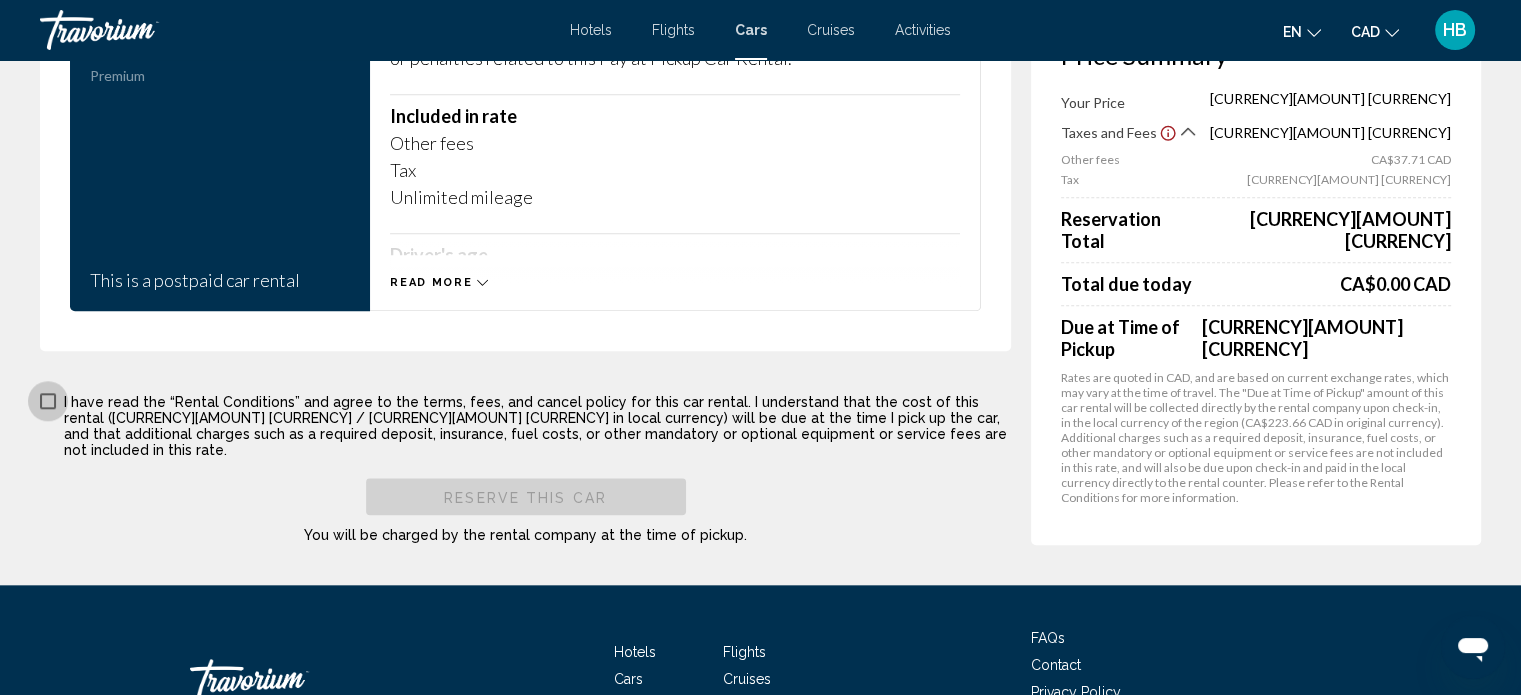 click at bounding box center (48, 401) 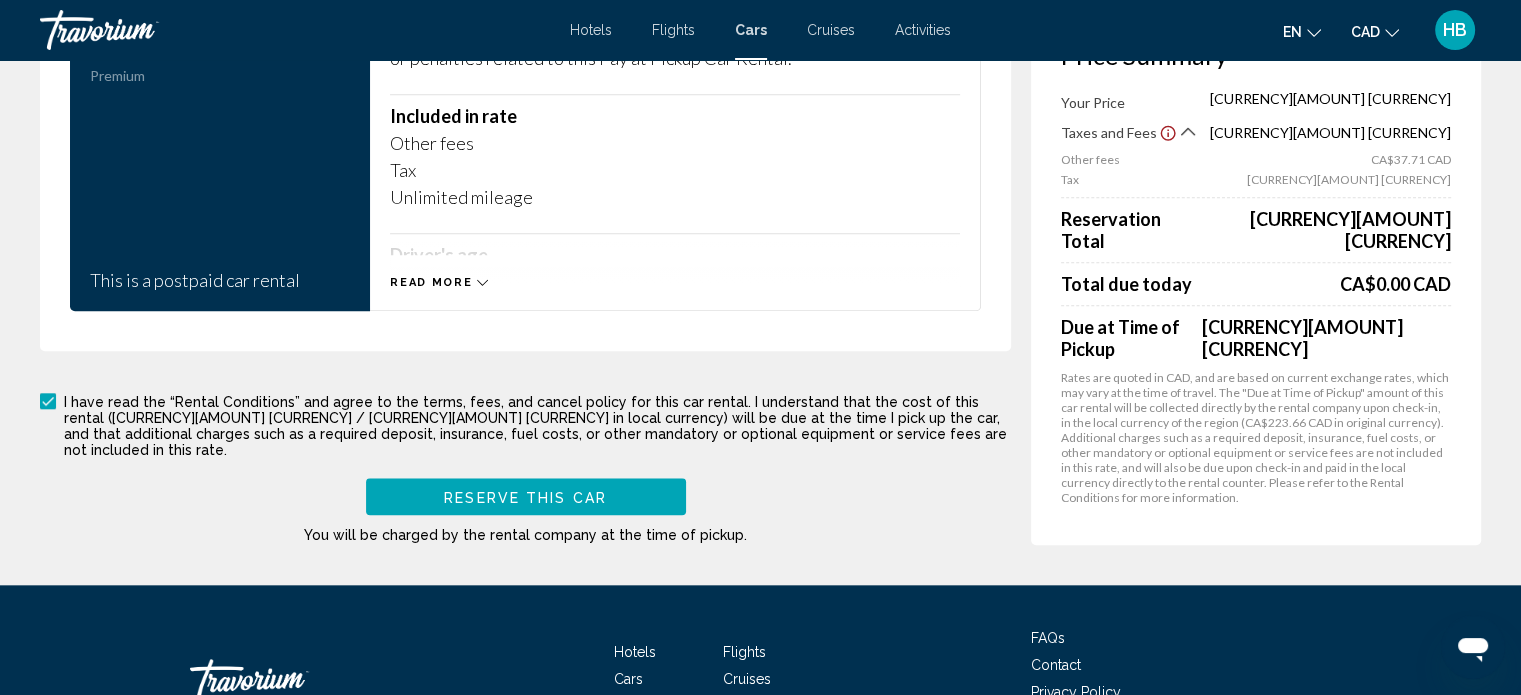 scroll, scrollTop: 1334, scrollLeft: 0, axis: vertical 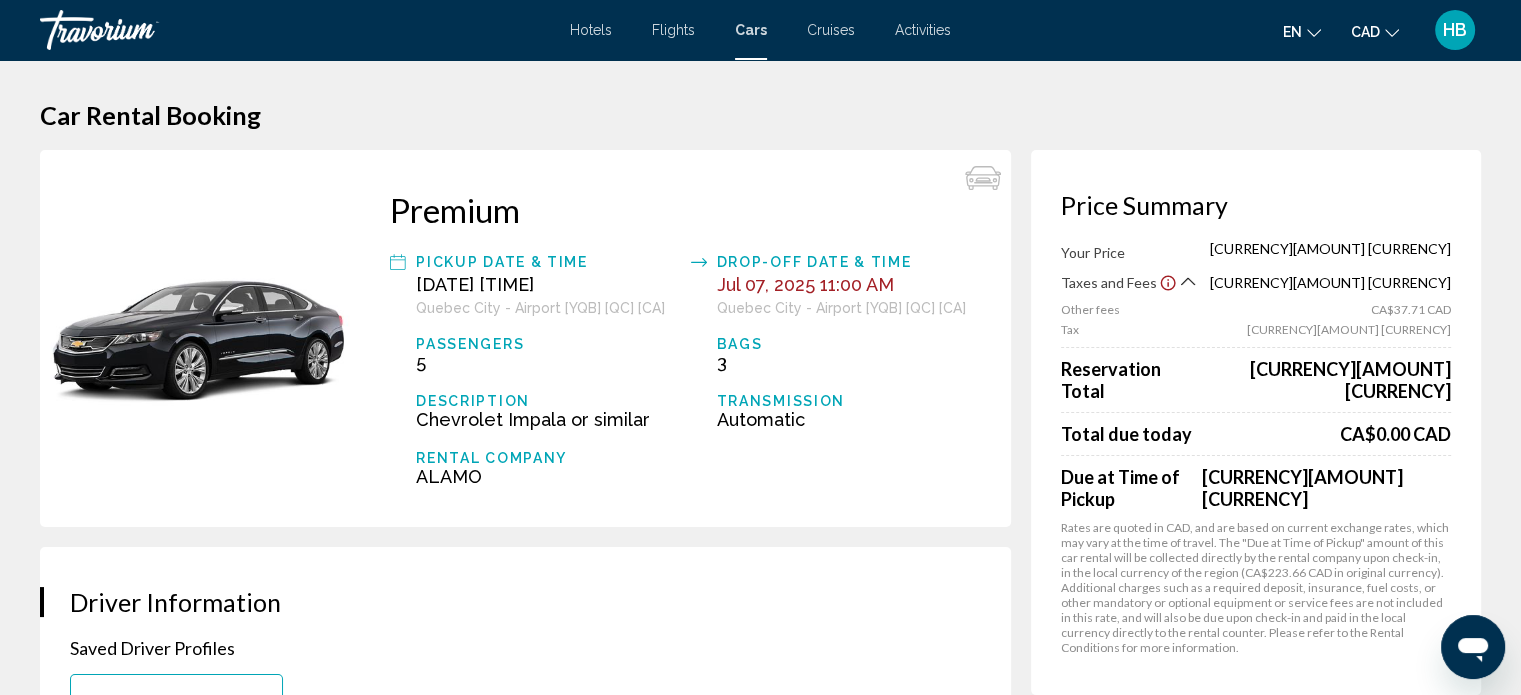 click on "Passengers [NUMBER] Bags [NUMBER] Description [CAR_MODEL] Transmission Automatic Rental Company [COMPANY_NAME]" at bounding box center [685, 411] 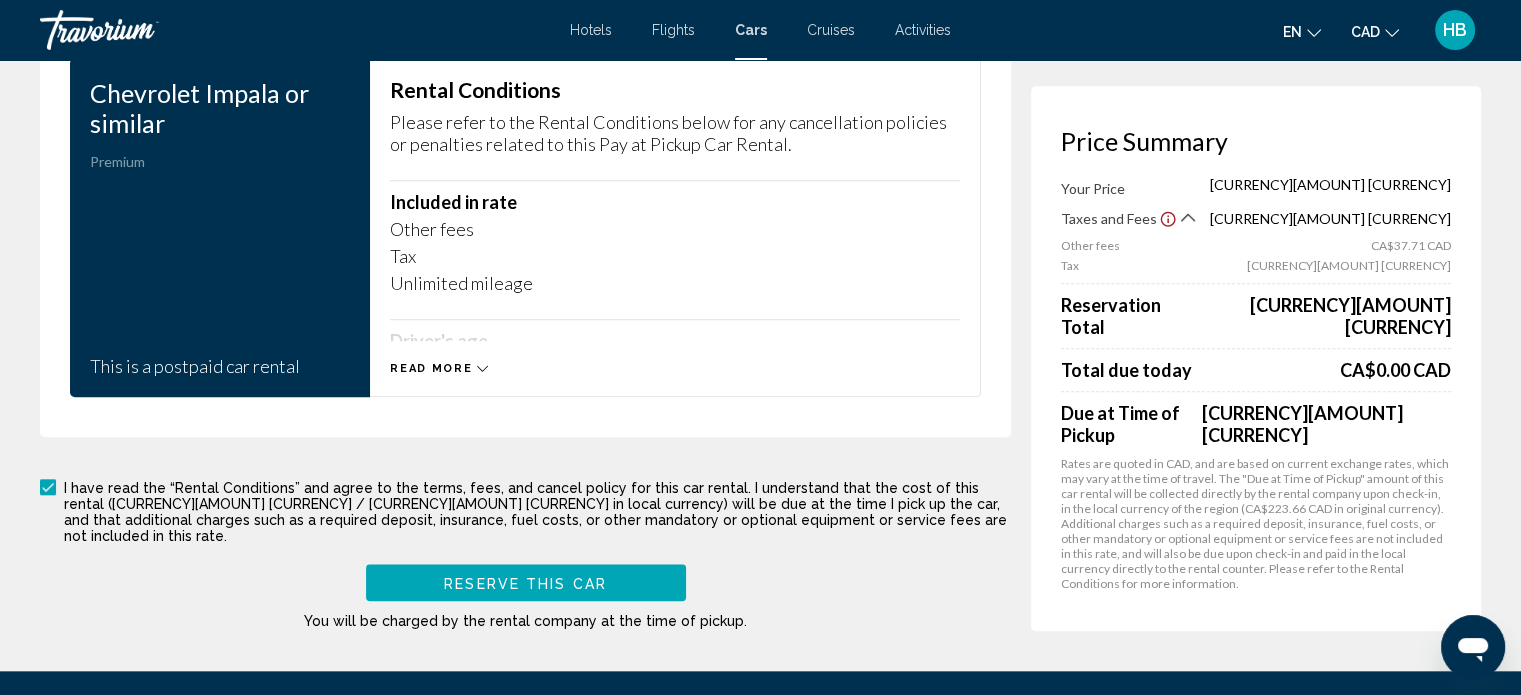scroll, scrollTop: 1903, scrollLeft: 0, axis: vertical 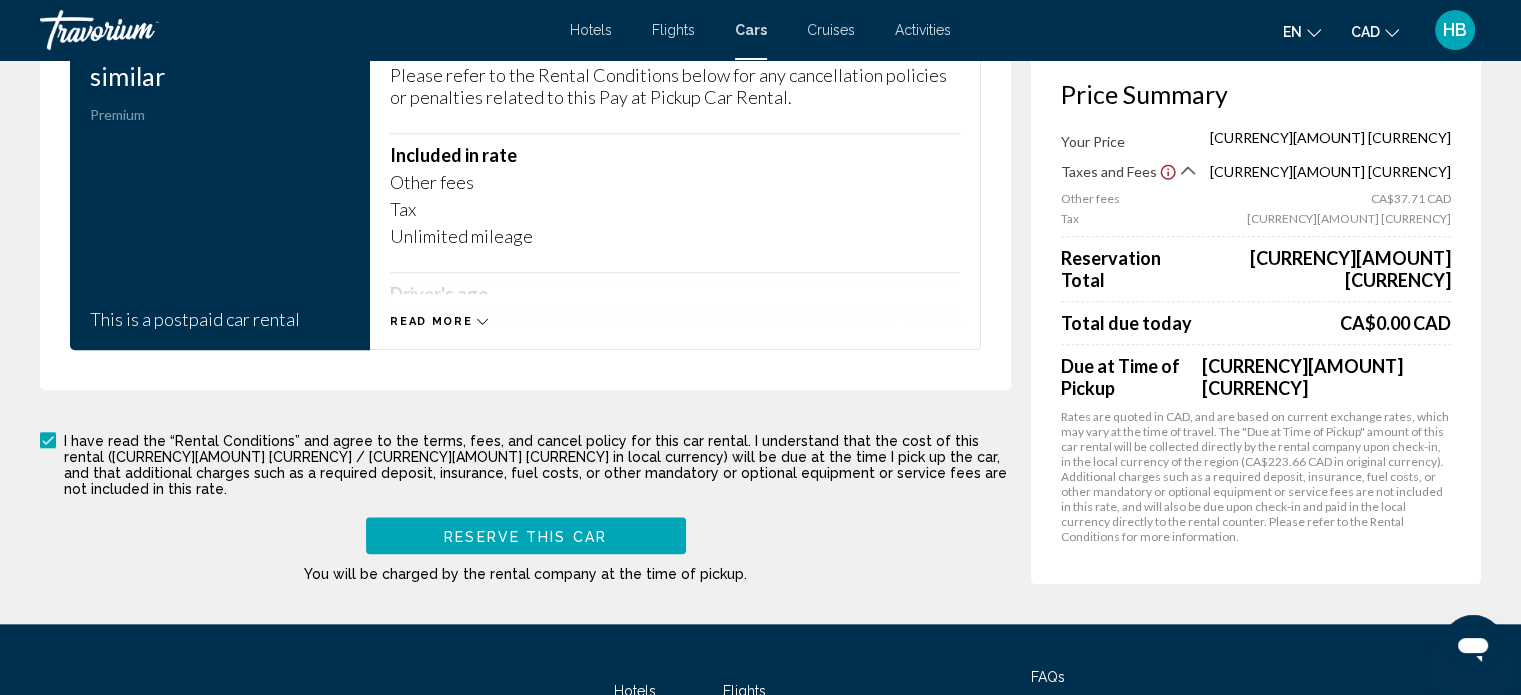 click on "Reserve this car" at bounding box center (525, 536) 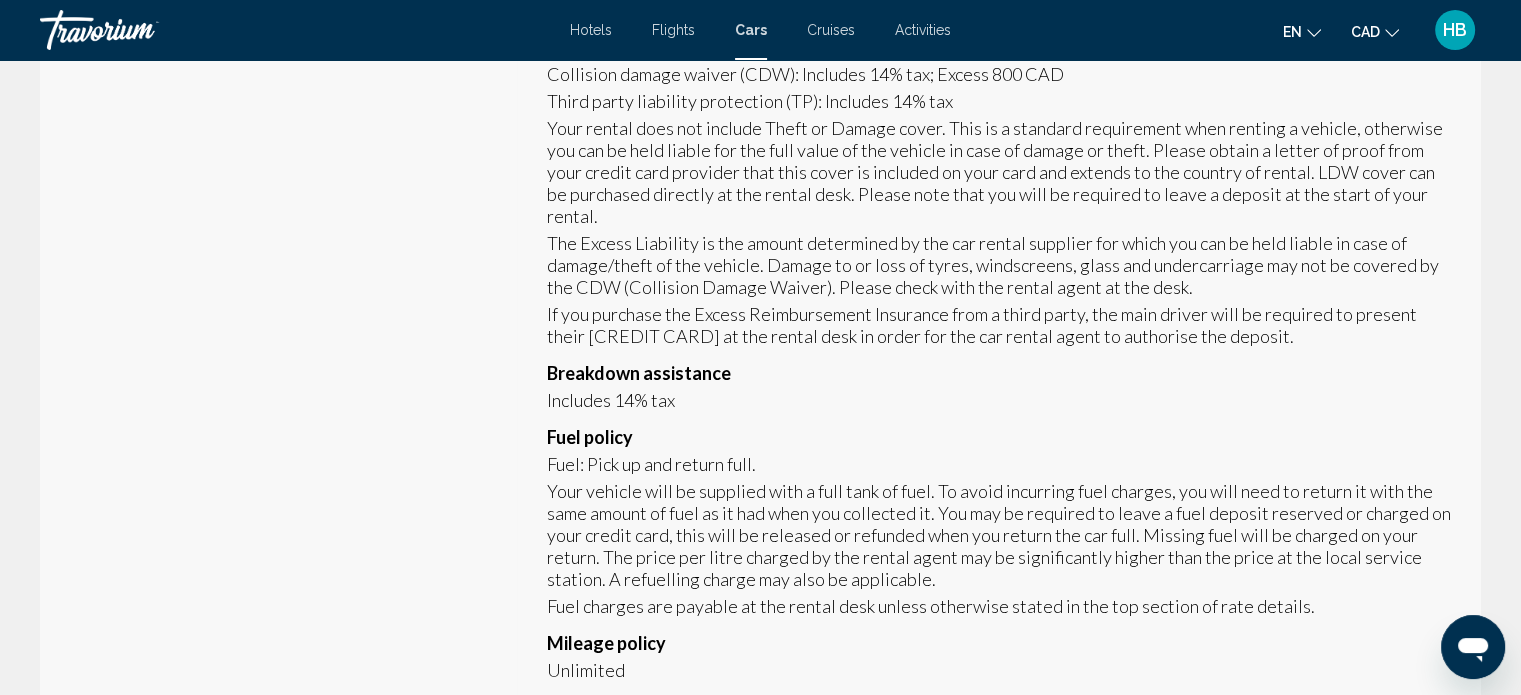 scroll, scrollTop: 0, scrollLeft: 0, axis: both 